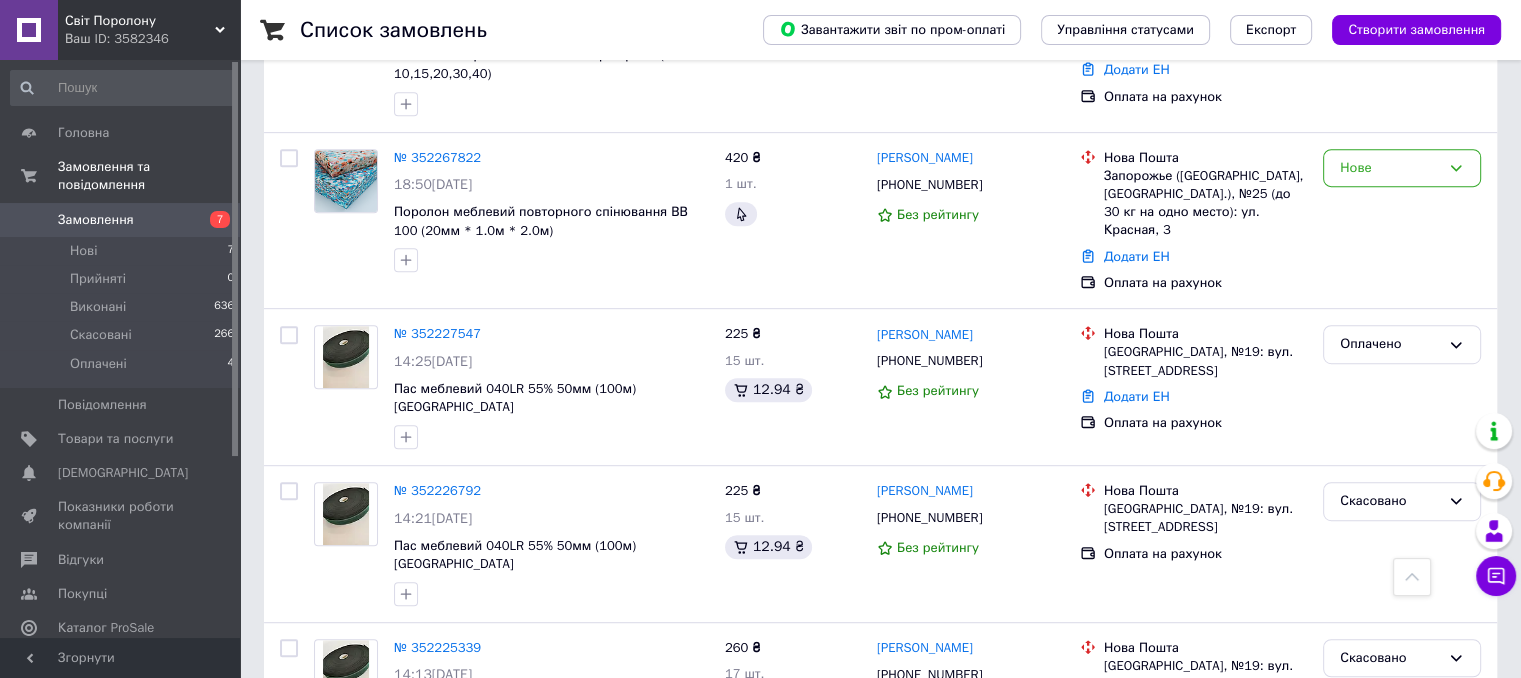scroll, scrollTop: 1000, scrollLeft: 0, axis: vertical 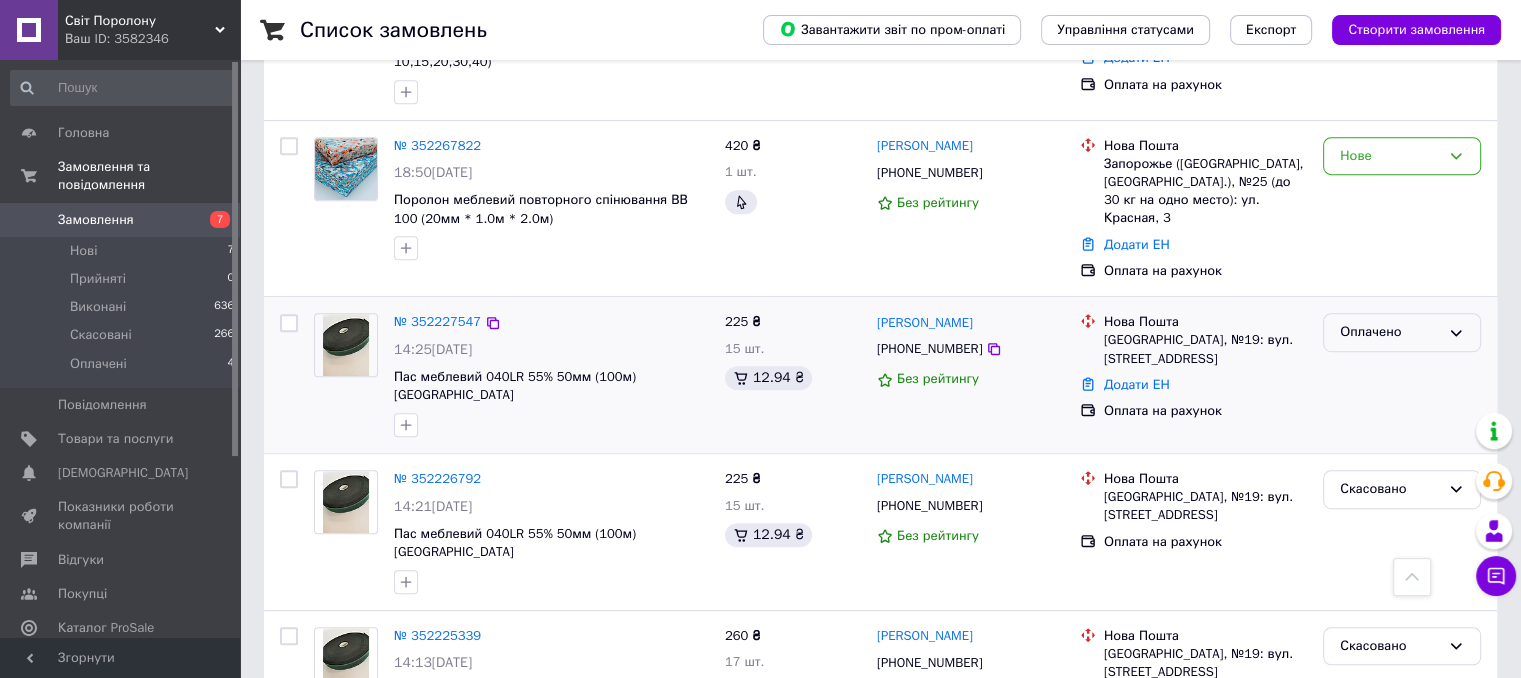 click 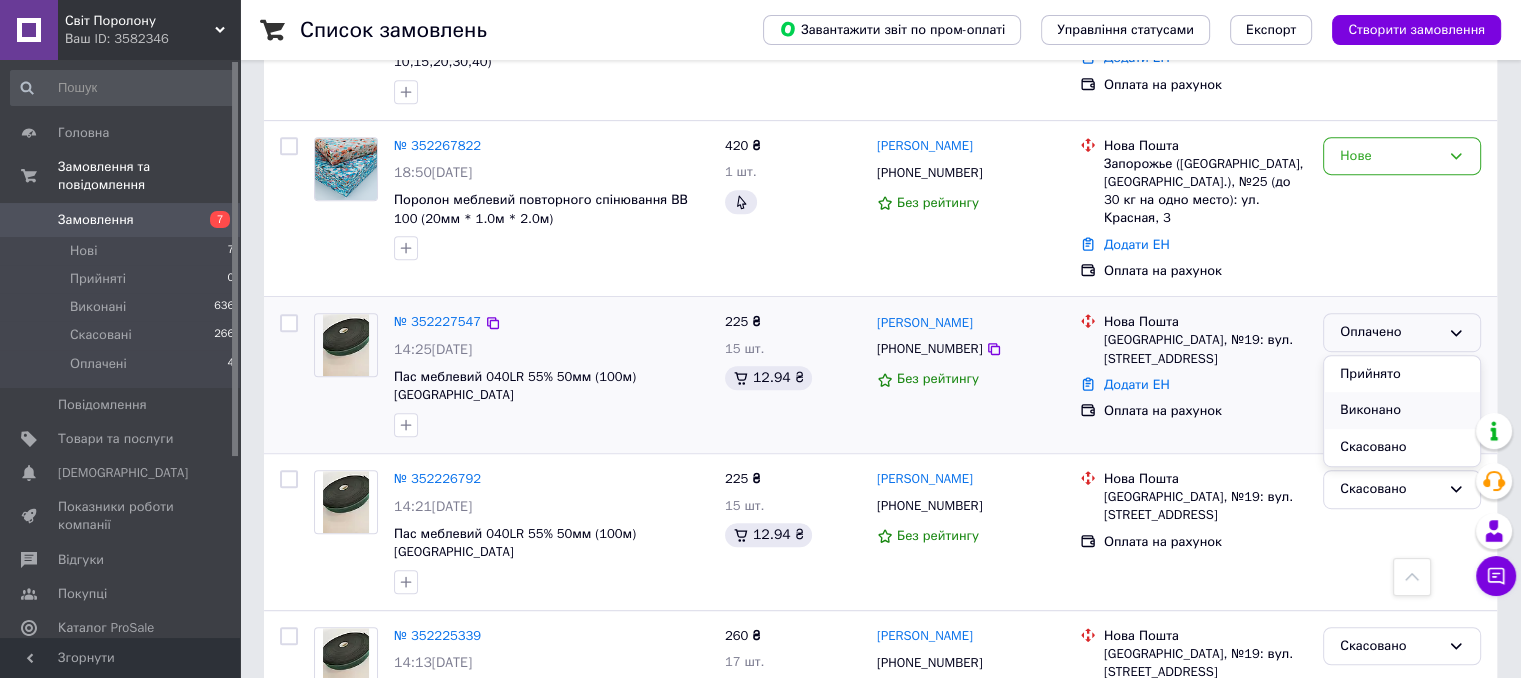 click on "Виконано" at bounding box center (1402, 410) 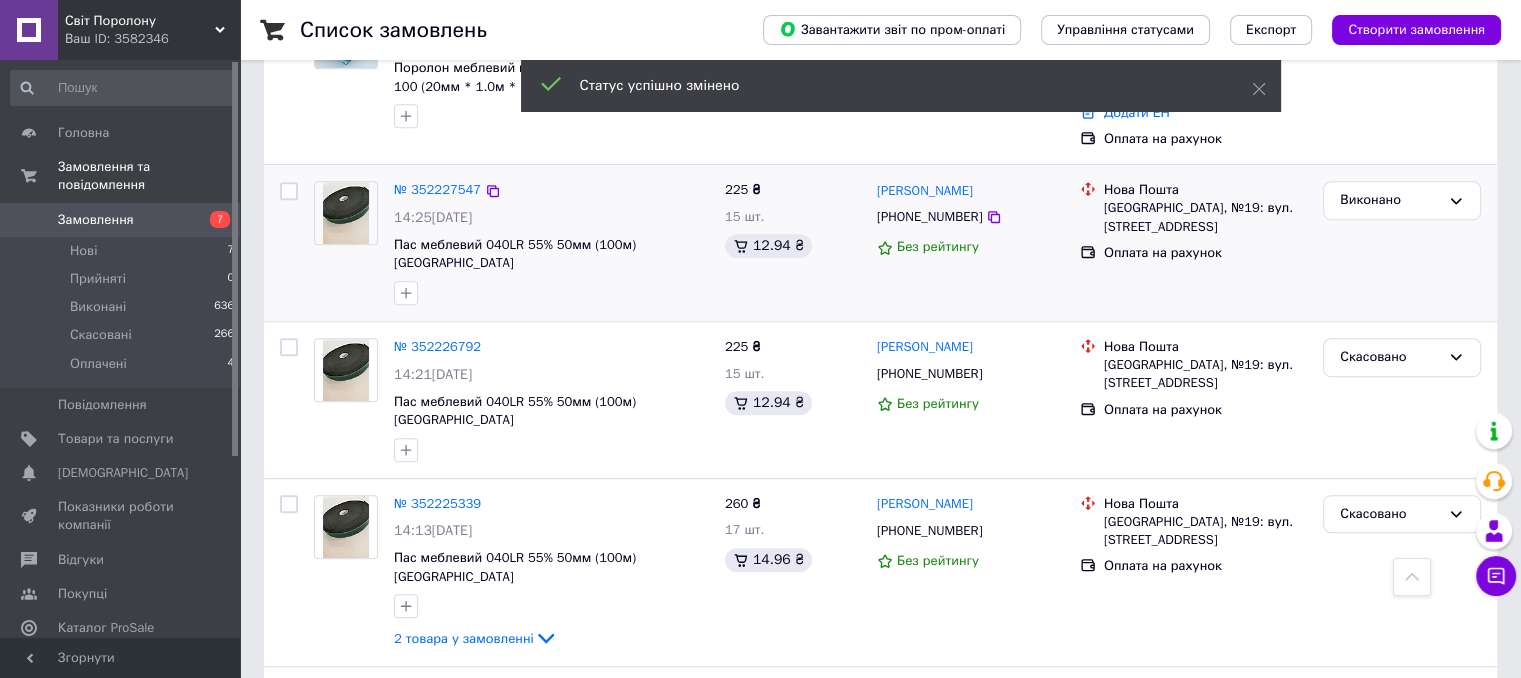 scroll, scrollTop: 1200, scrollLeft: 0, axis: vertical 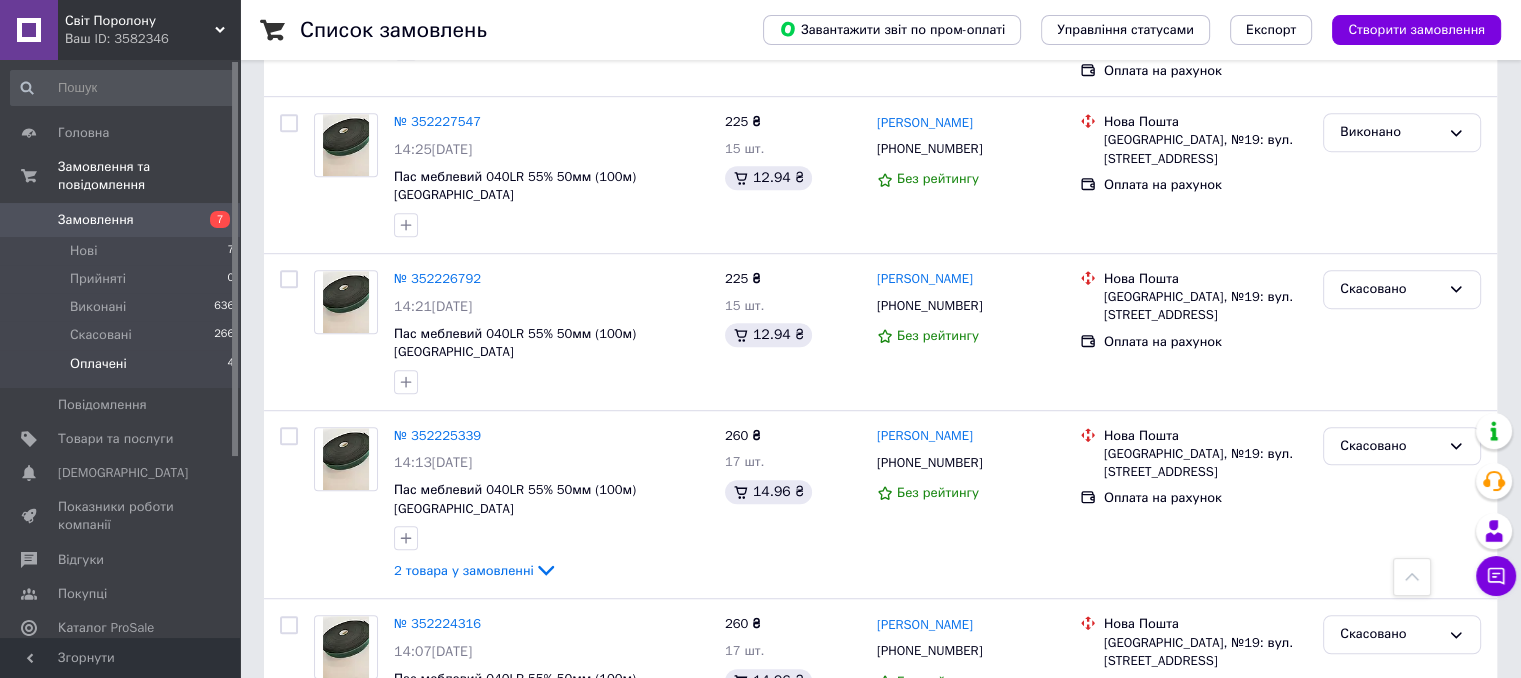 click on "Оплачені" at bounding box center [98, 364] 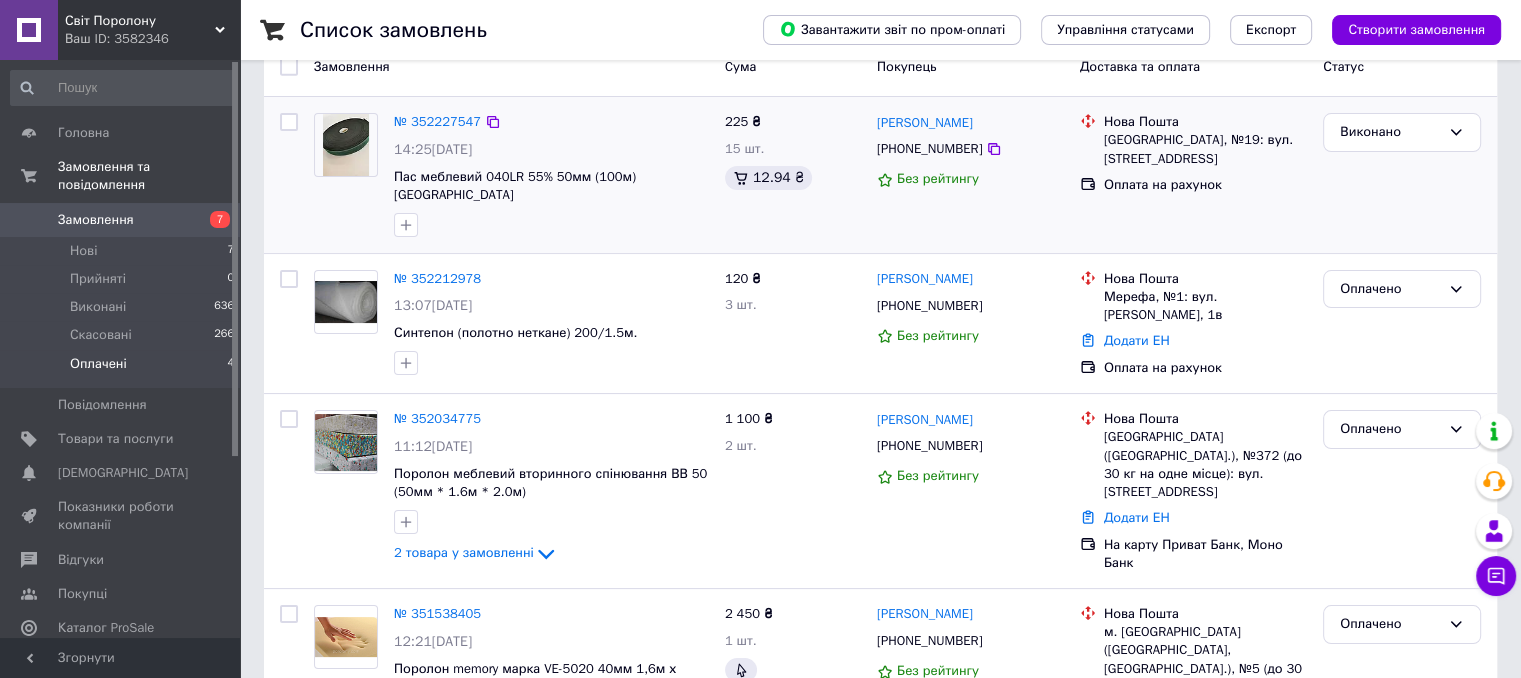 scroll, scrollTop: 200, scrollLeft: 0, axis: vertical 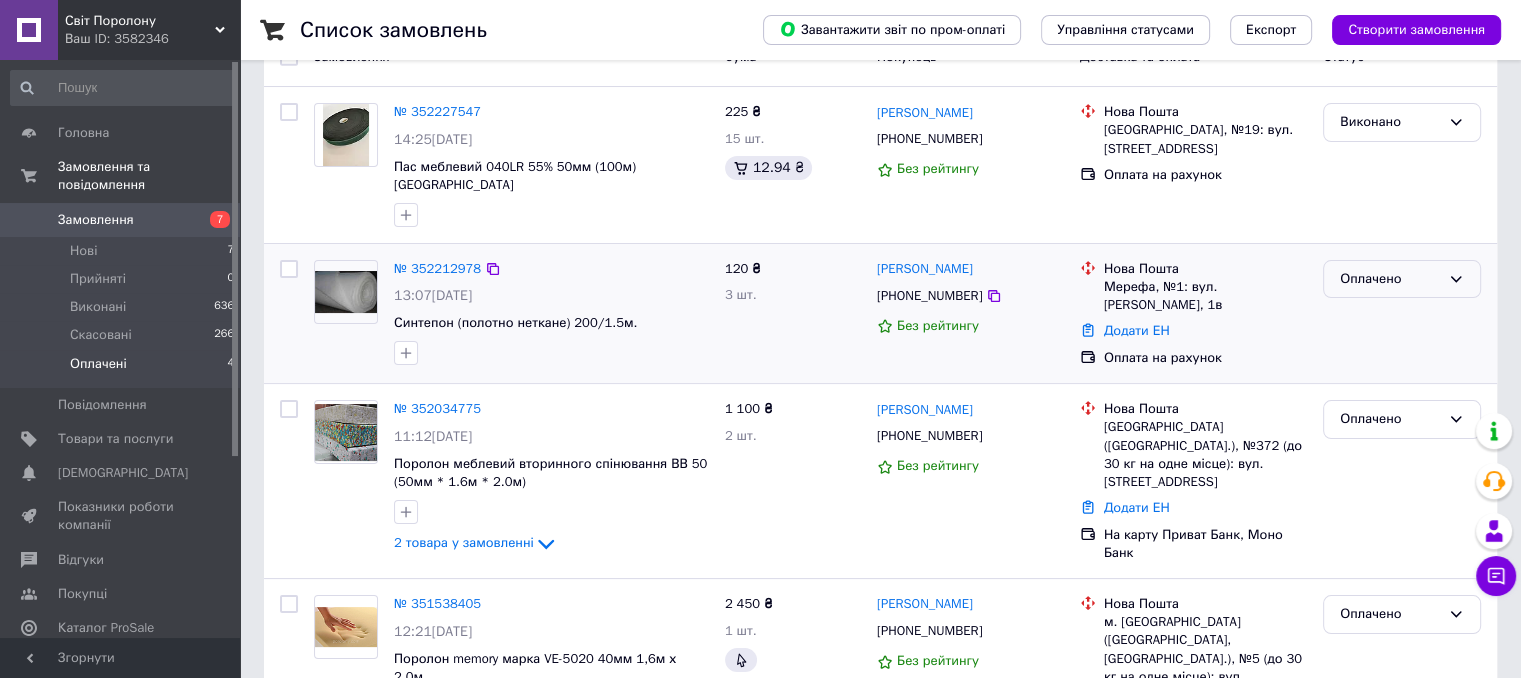 click 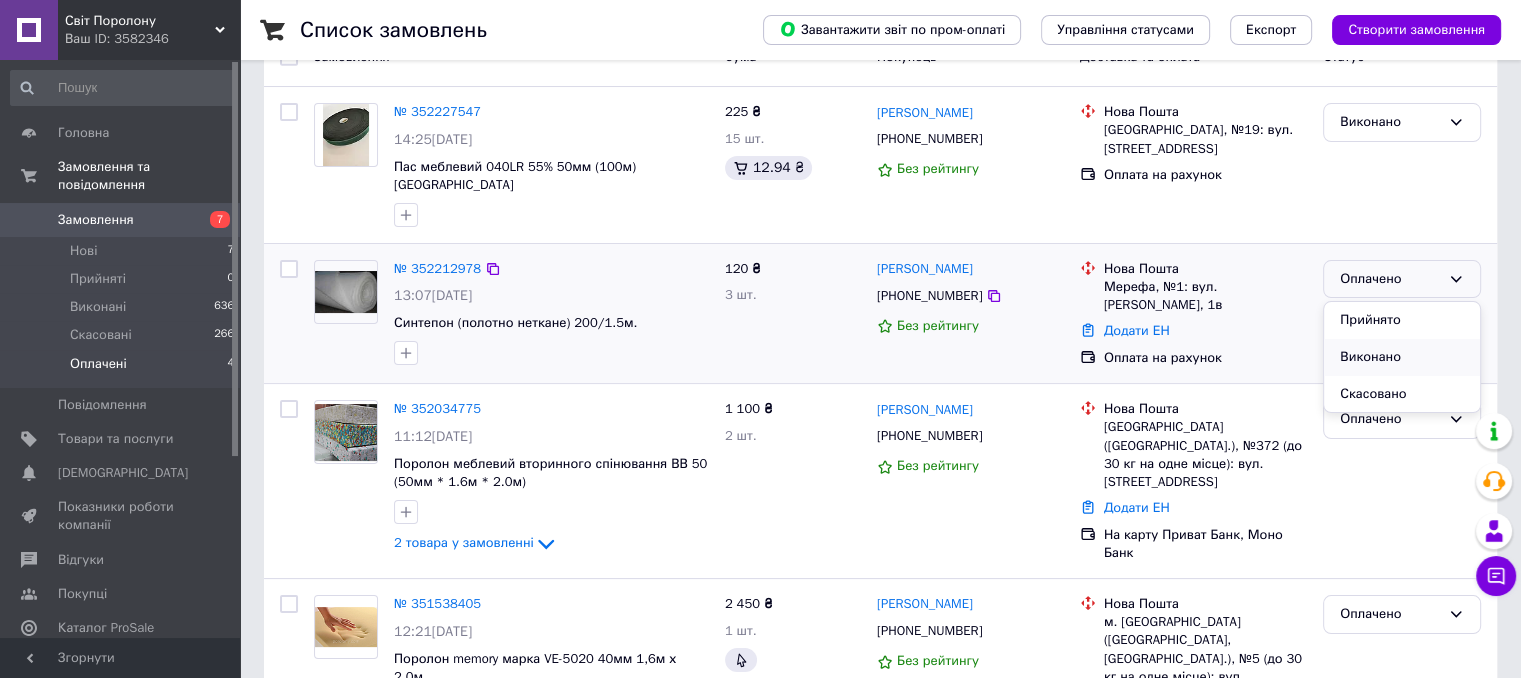 click on "Виконано" at bounding box center (1402, 357) 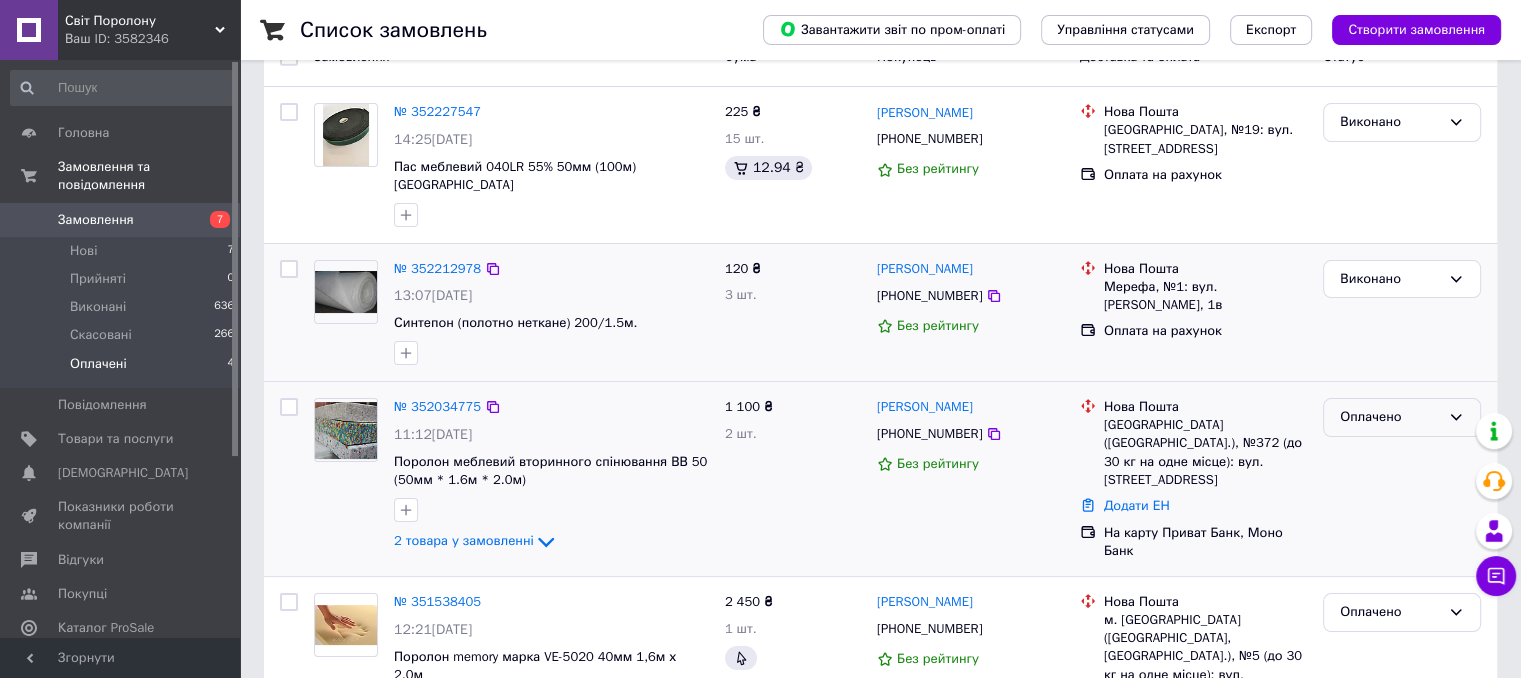 click 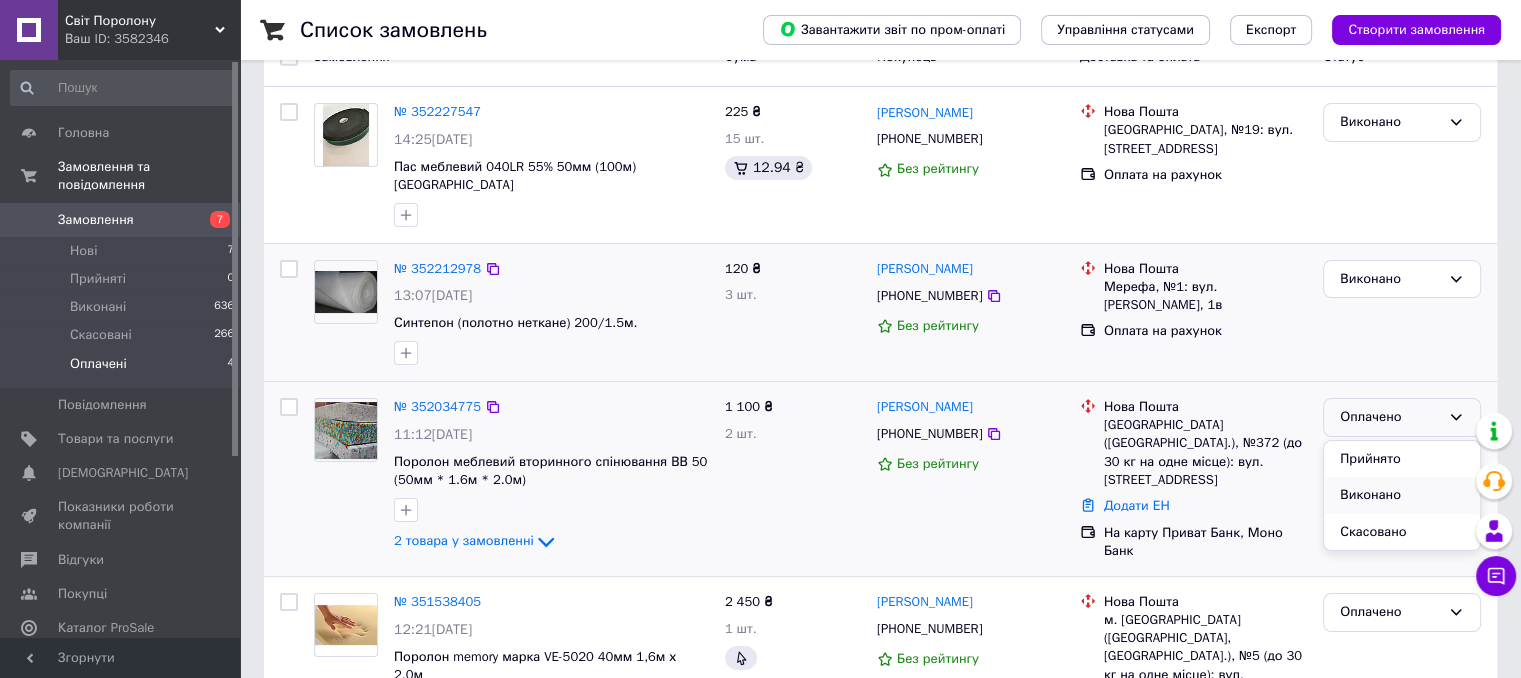 click on "Виконано" at bounding box center [1402, 495] 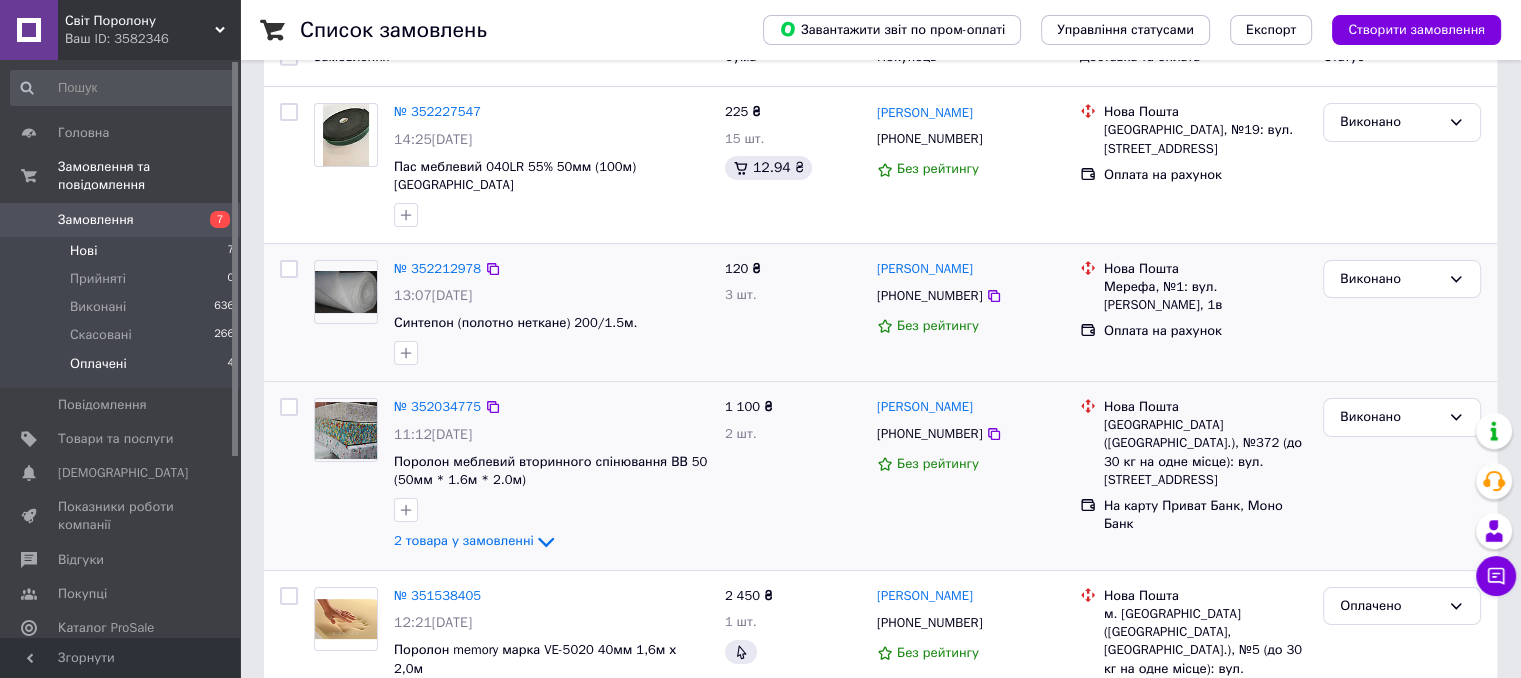 click on "Нові" at bounding box center (83, 251) 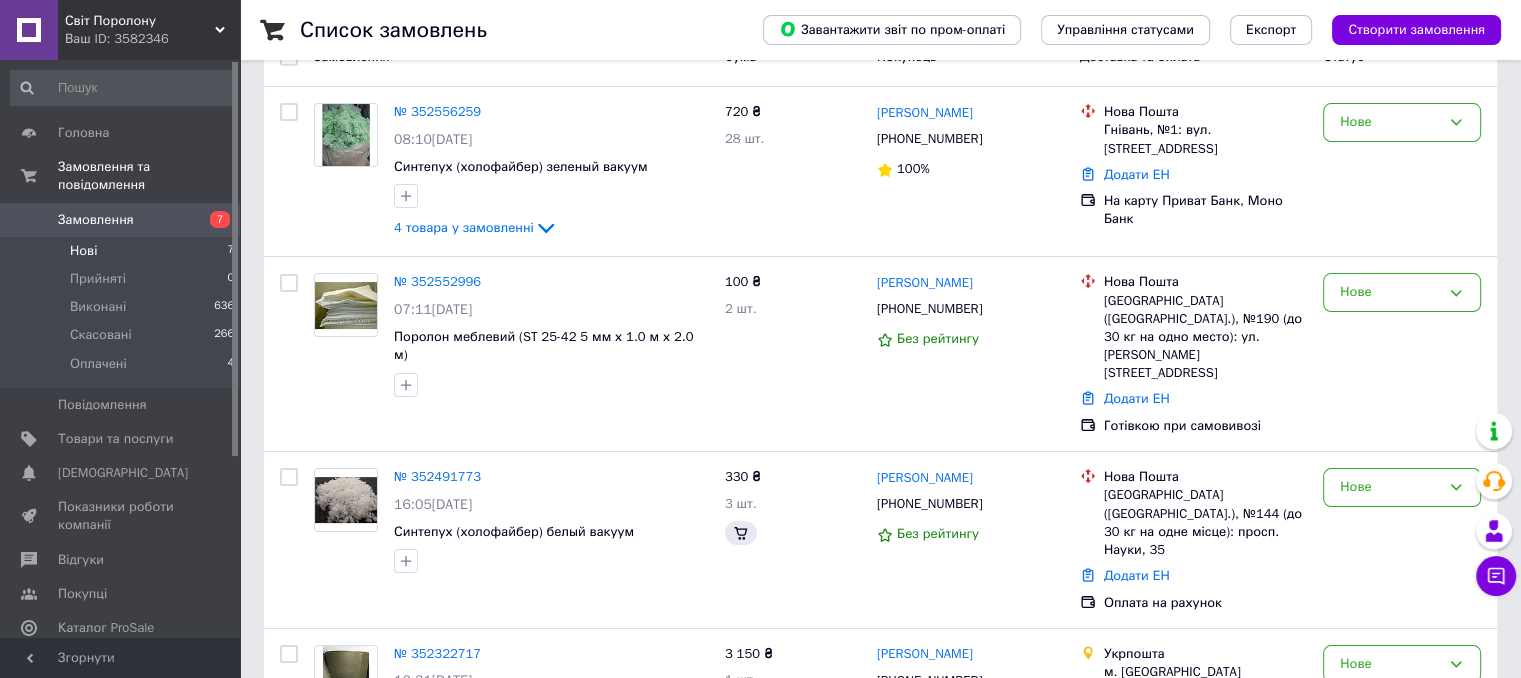 scroll, scrollTop: 0, scrollLeft: 0, axis: both 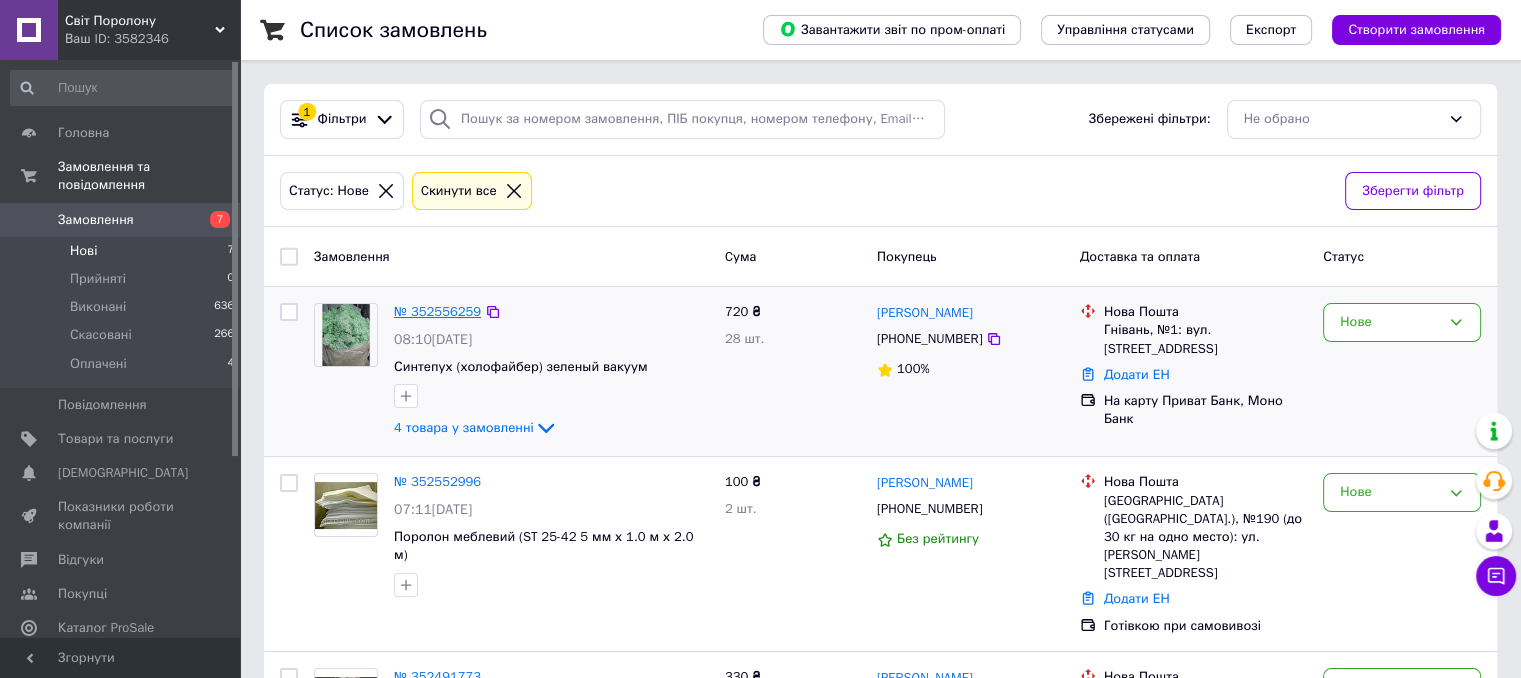 click on "№ 352556259" at bounding box center [437, 311] 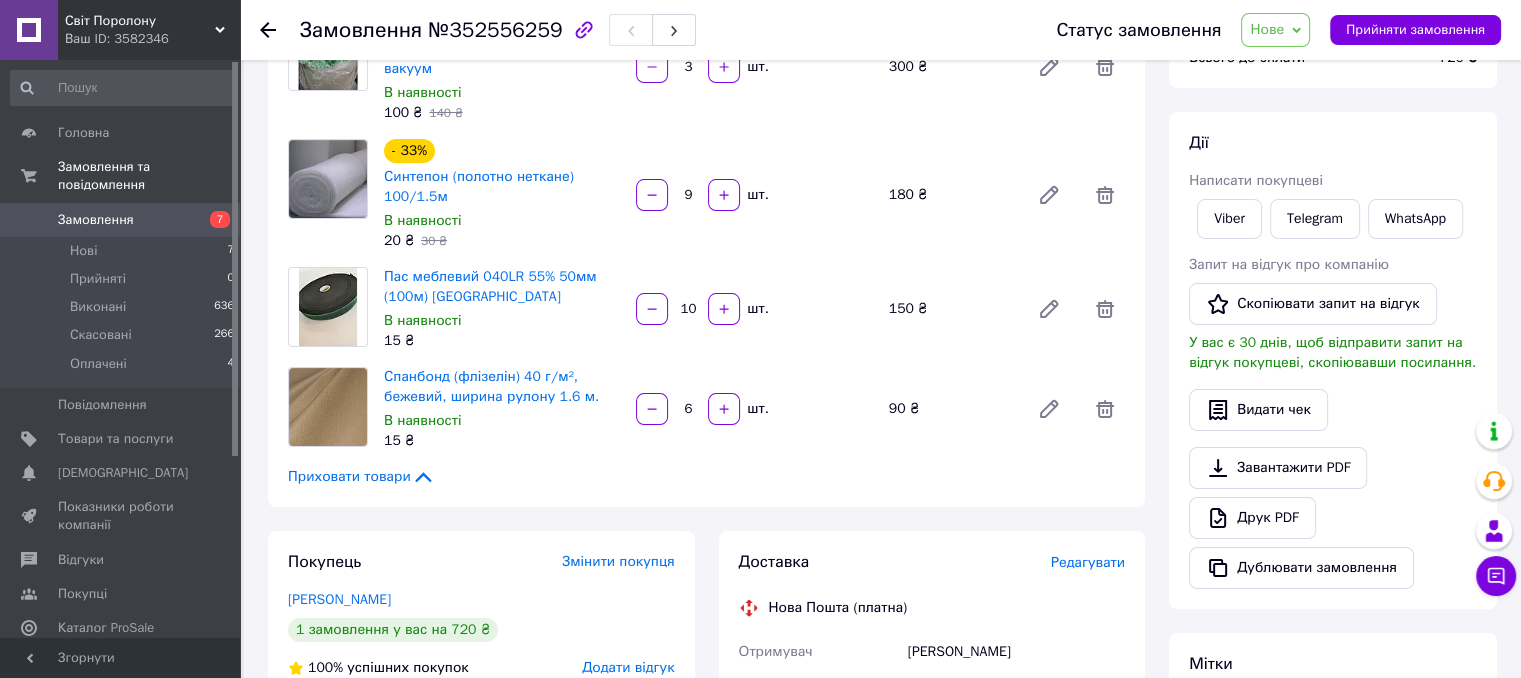 scroll, scrollTop: 100, scrollLeft: 0, axis: vertical 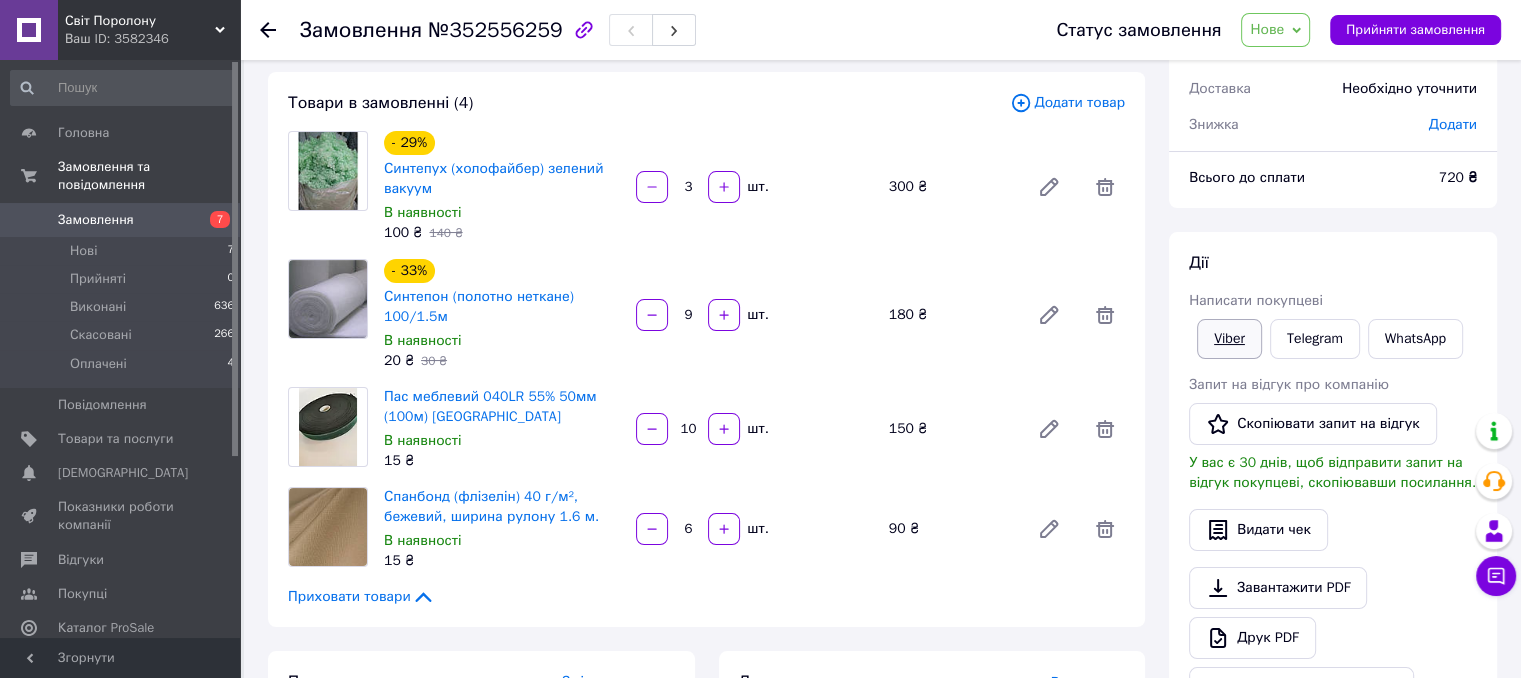 click on "Viber" at bounding box center (1229, 339) 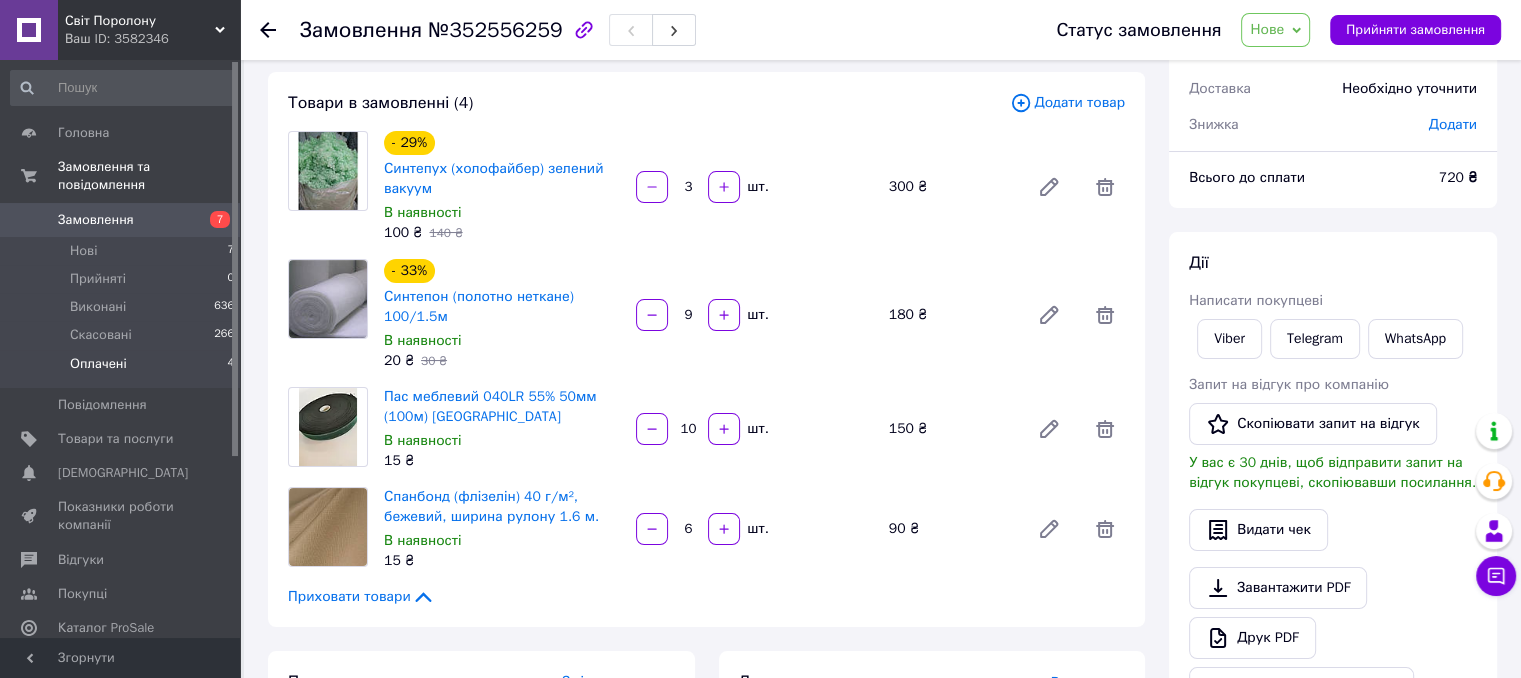 click on "Оплачені" at bounding box center (98, 364) 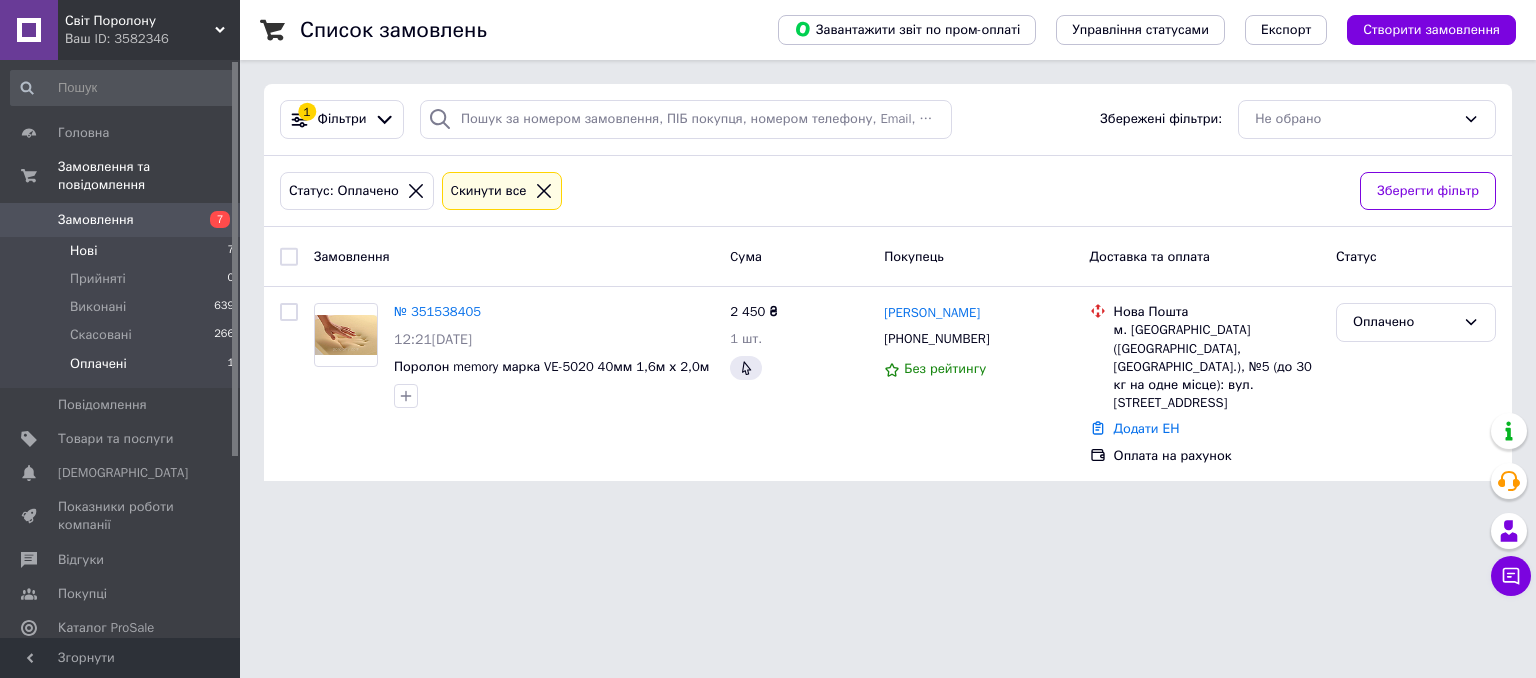 click on "Нові 7" at bounding box center [123, 251] 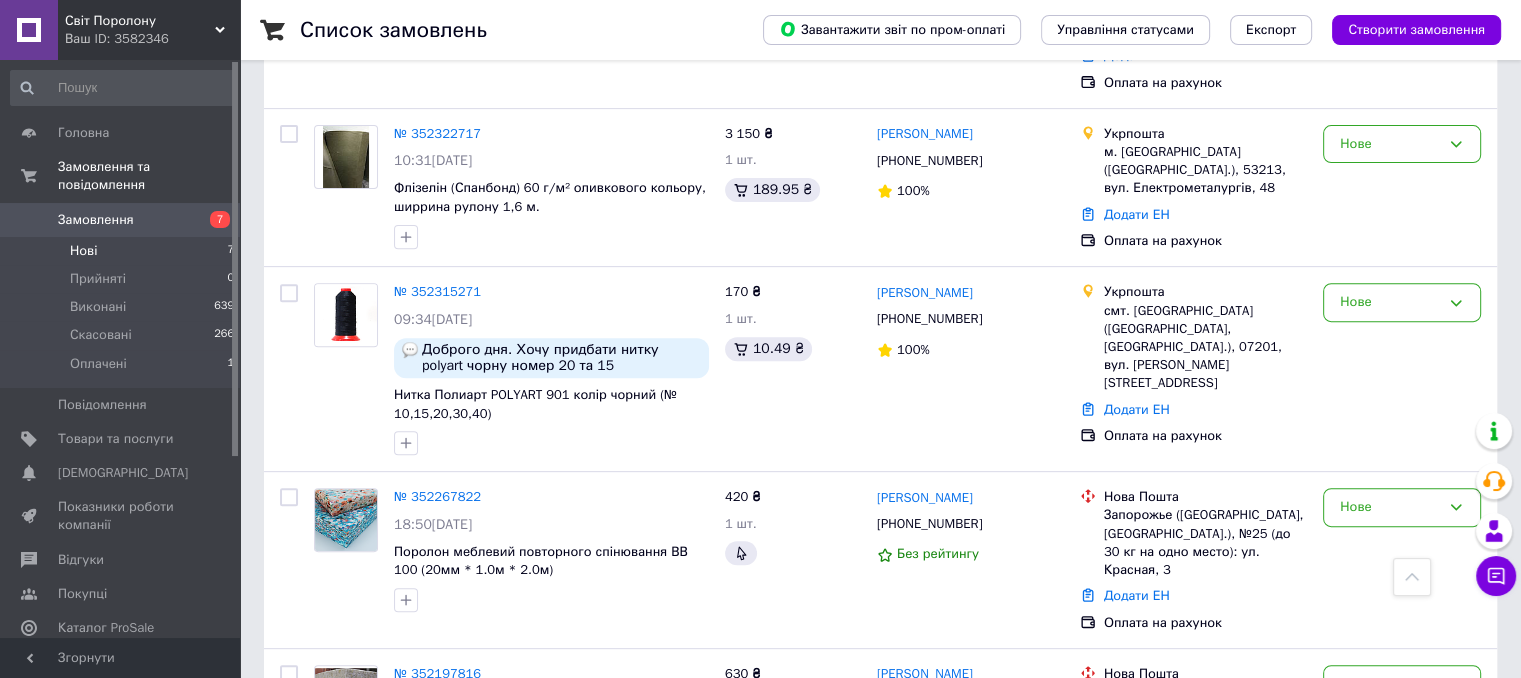 scroll, scrollTop: 796, scrollLeft: 0, axis: vertical 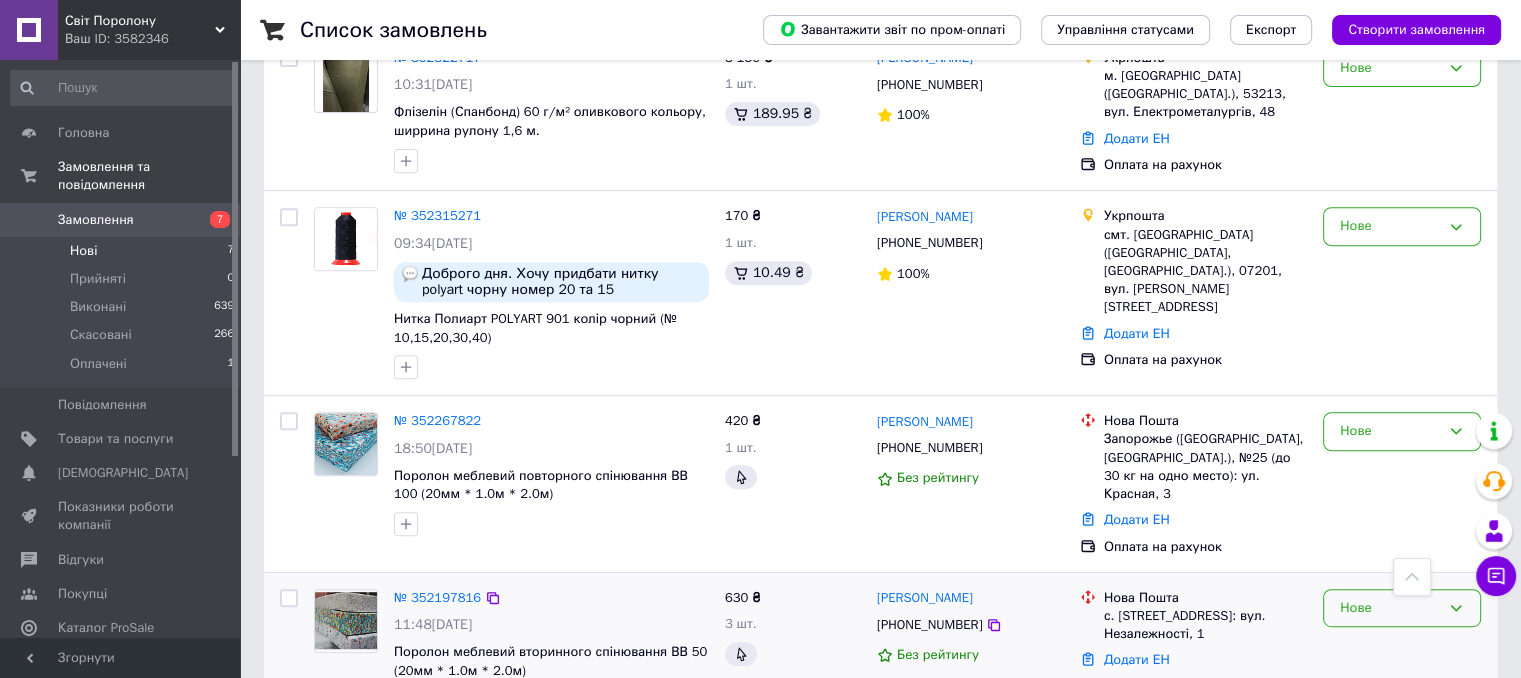click on "Нове" at bounding box center (1390, 608) 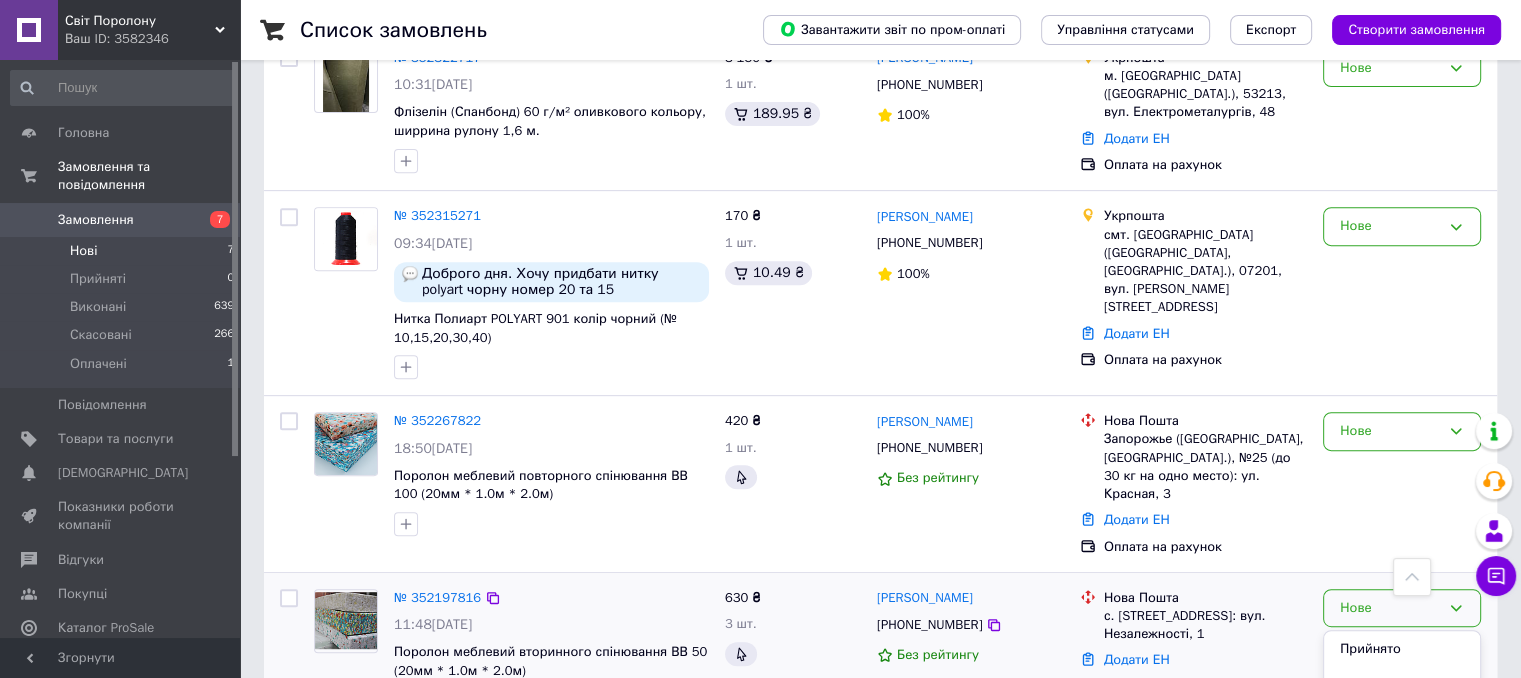scroll, scrollTop: 821, scrollLeft: 0, axis: vertical 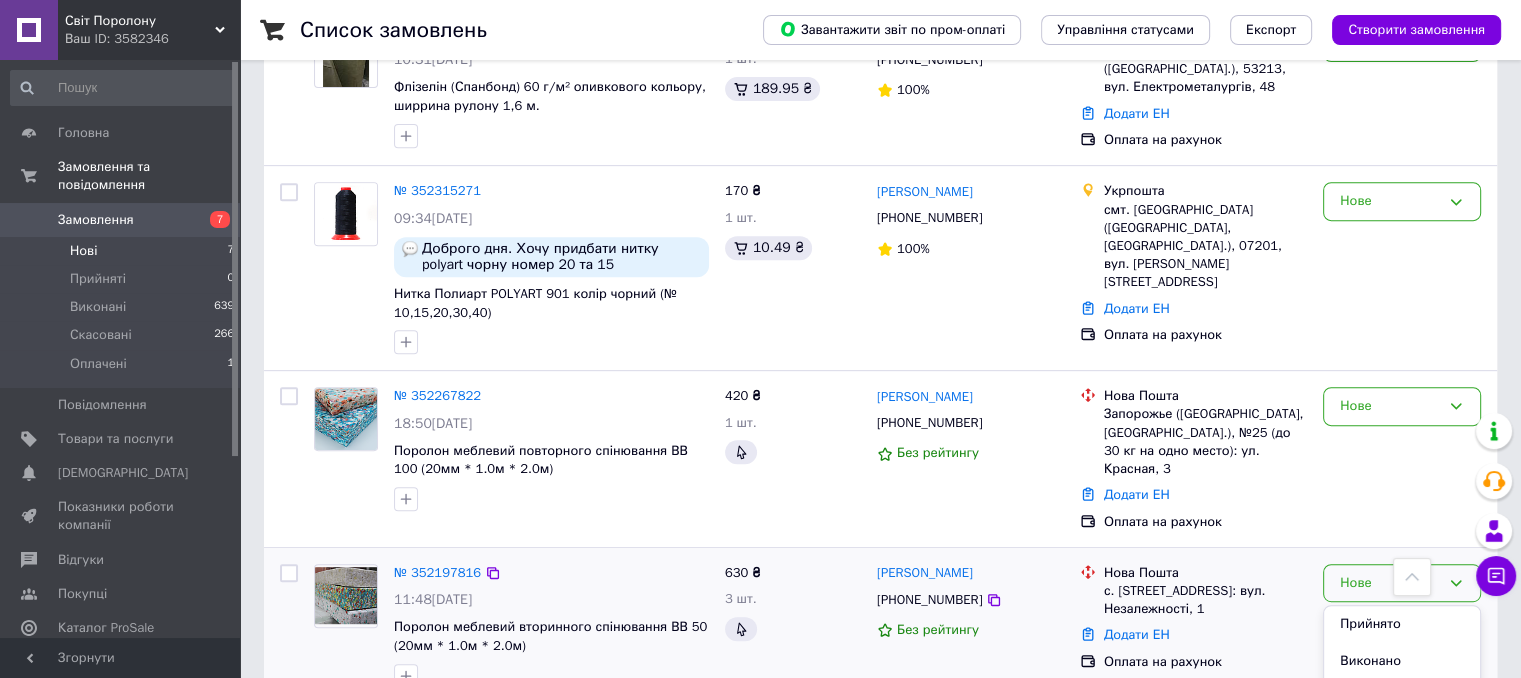 click on "Оплачено" at bounding box center (1402, 734) 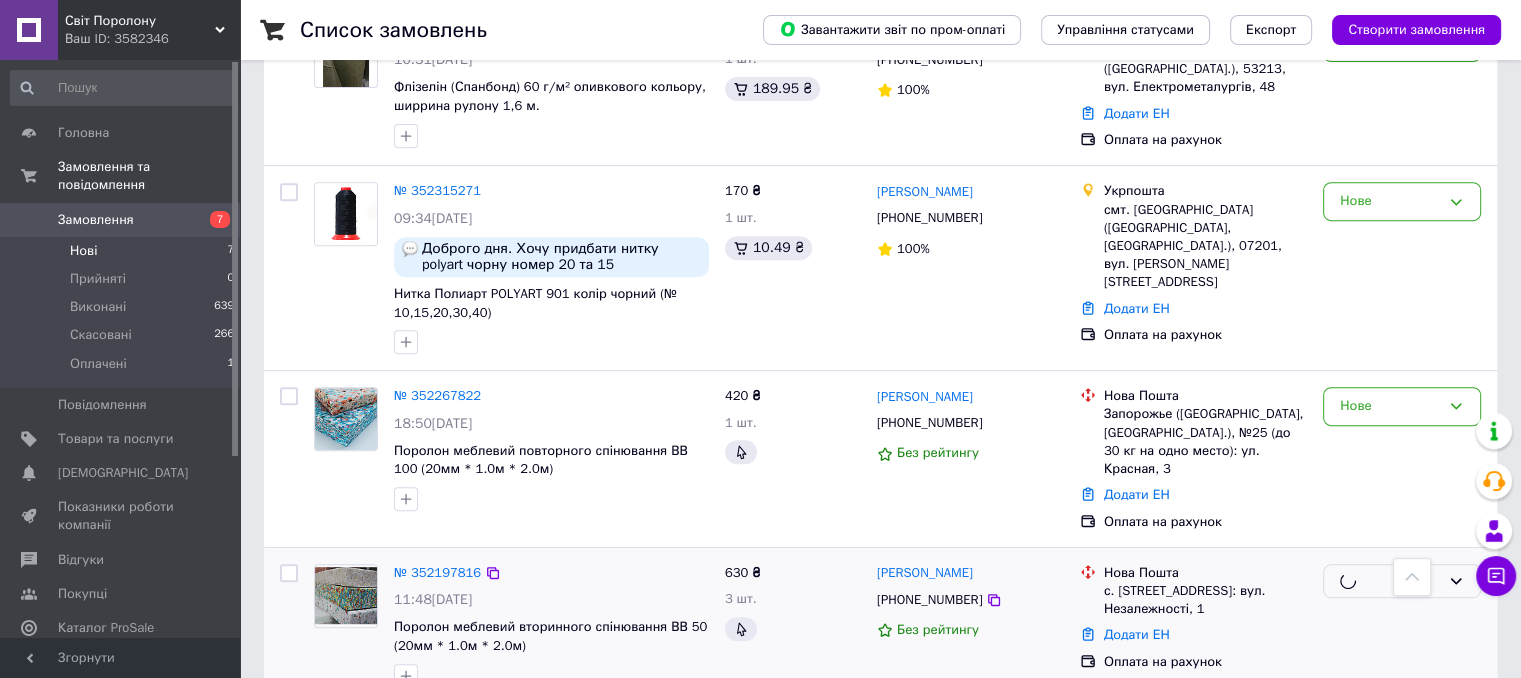 scroll, scrollTop: 796, scrollLeft: 0, axis: vertical 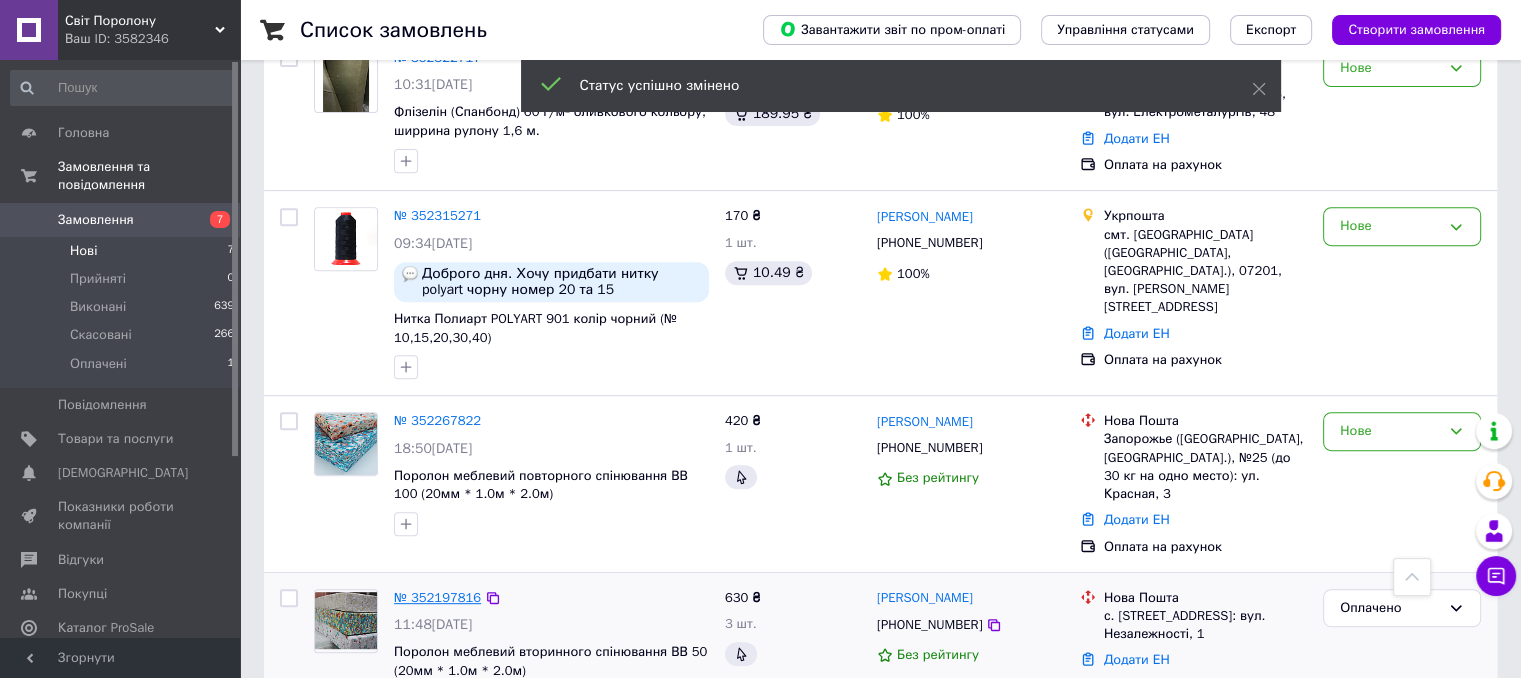 click on "№ 352197816" at bounding box center [437, 597] 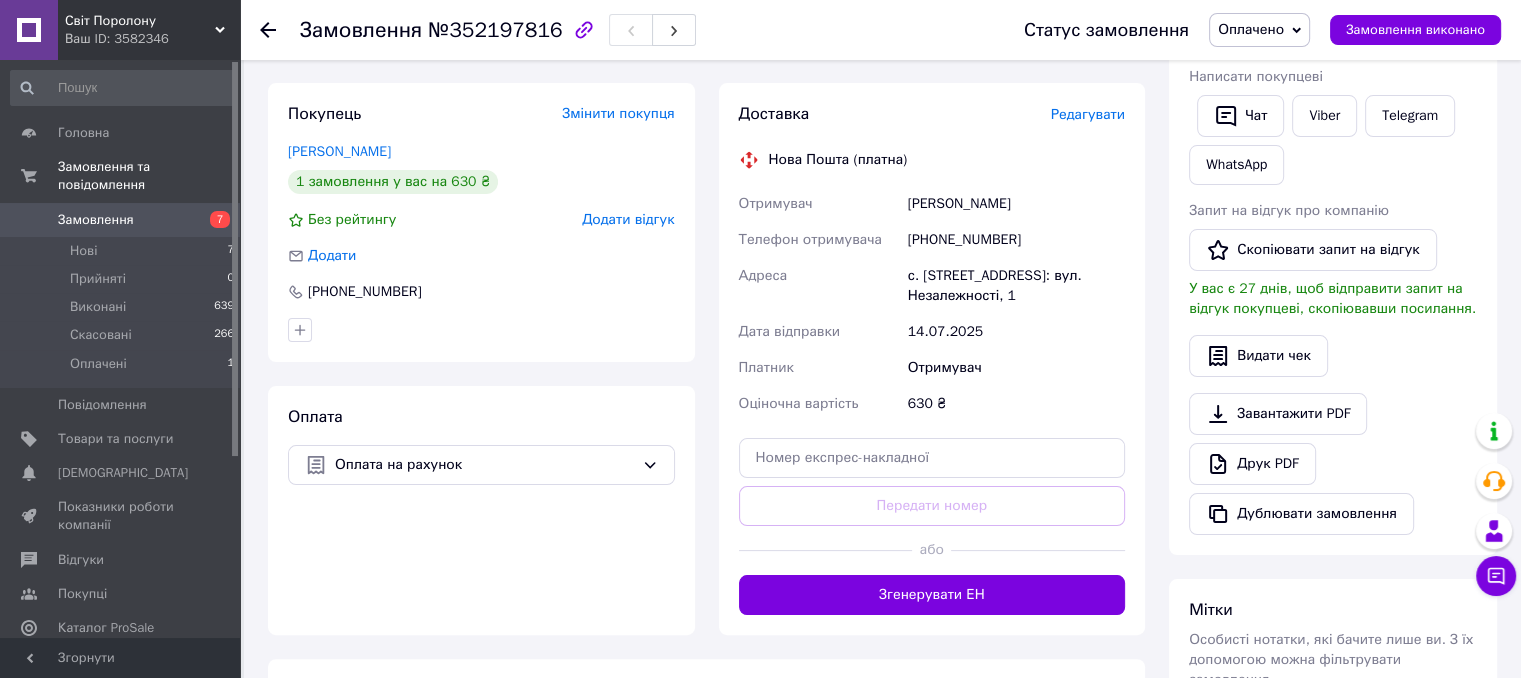 scroll, scrollTop: 286, scrollLeft: 0, axis: vertical 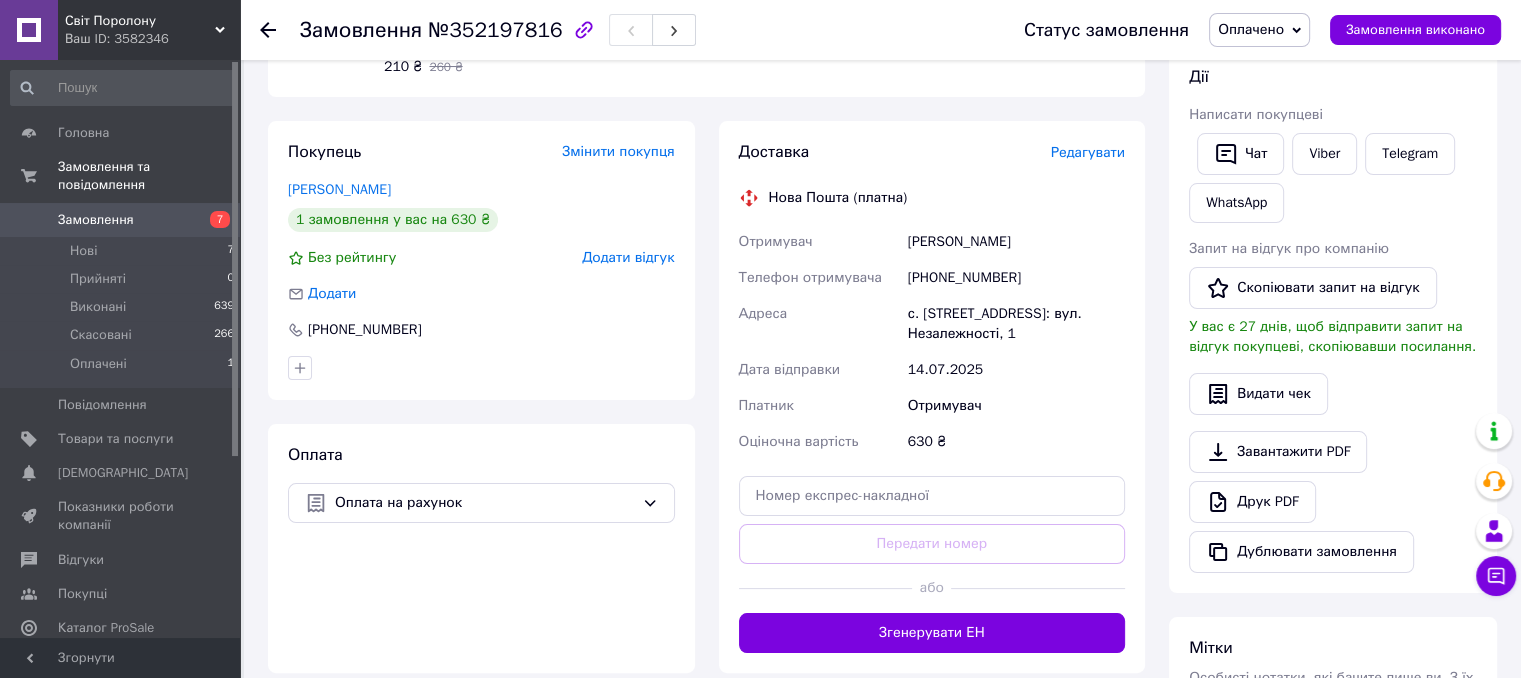 drag, startPoint x: 909, startPoint y: 242, endPoint x: 1054, endPoint y: 237, distance: 145.08618 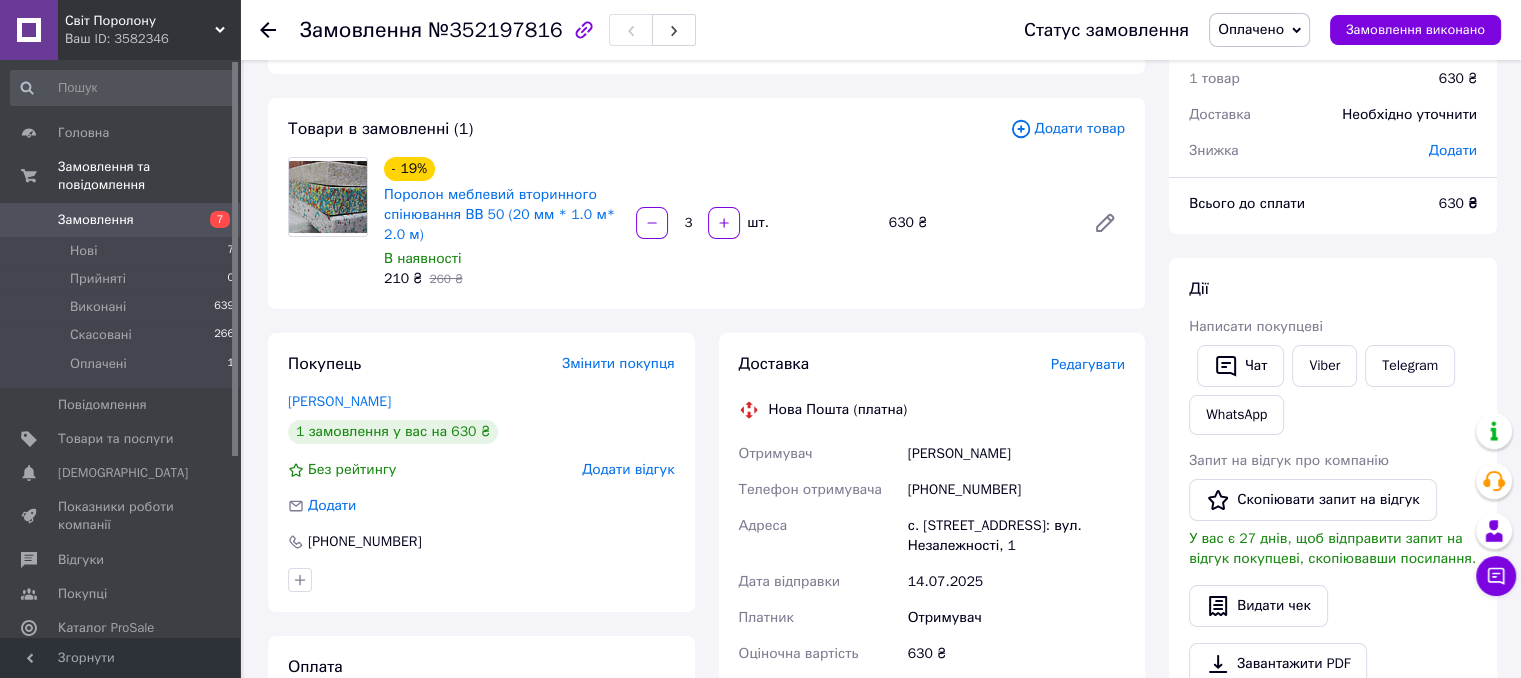 scroll, scrollTop: 200, scrollLeft: 0, axis: vertical 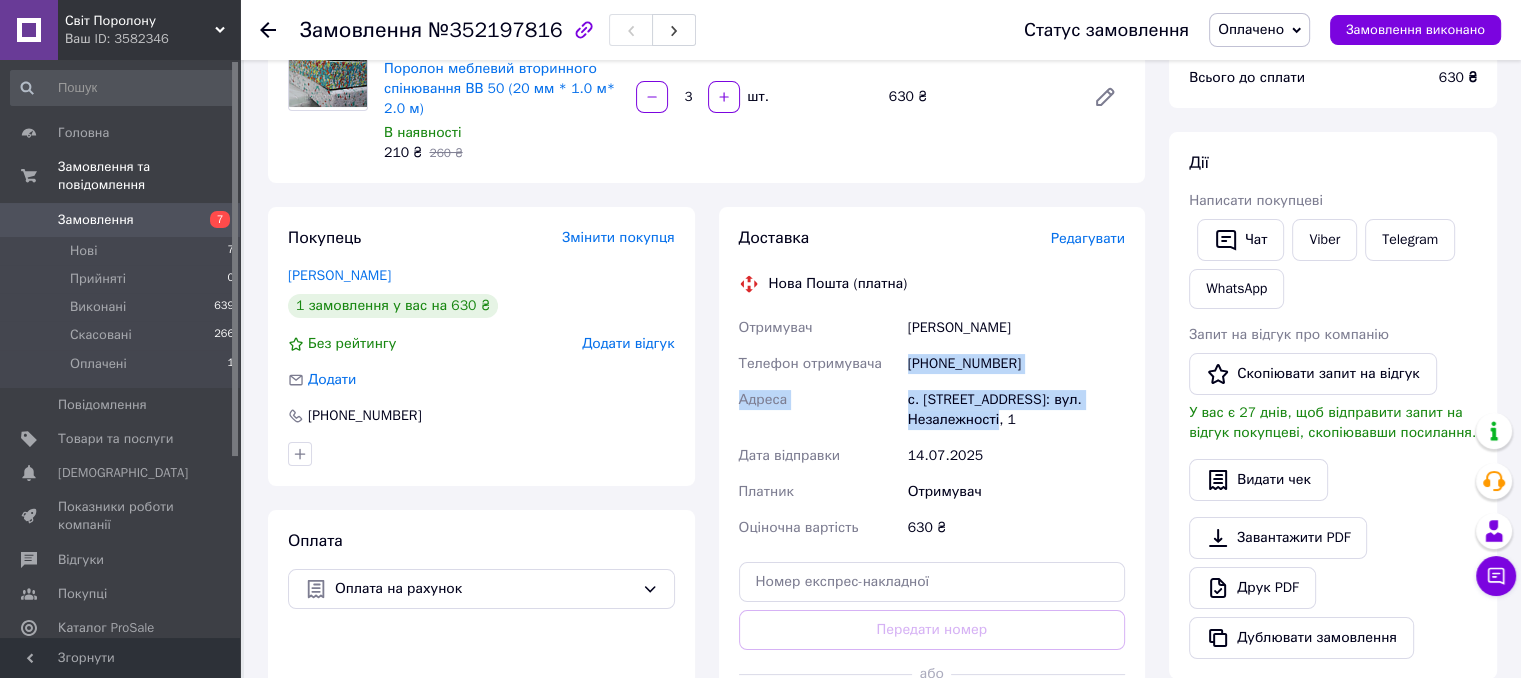 drag, startPoint x: 908, startPoint y: 364, endPoint x: 1022, endPoint y: 431, distance: 132.23087 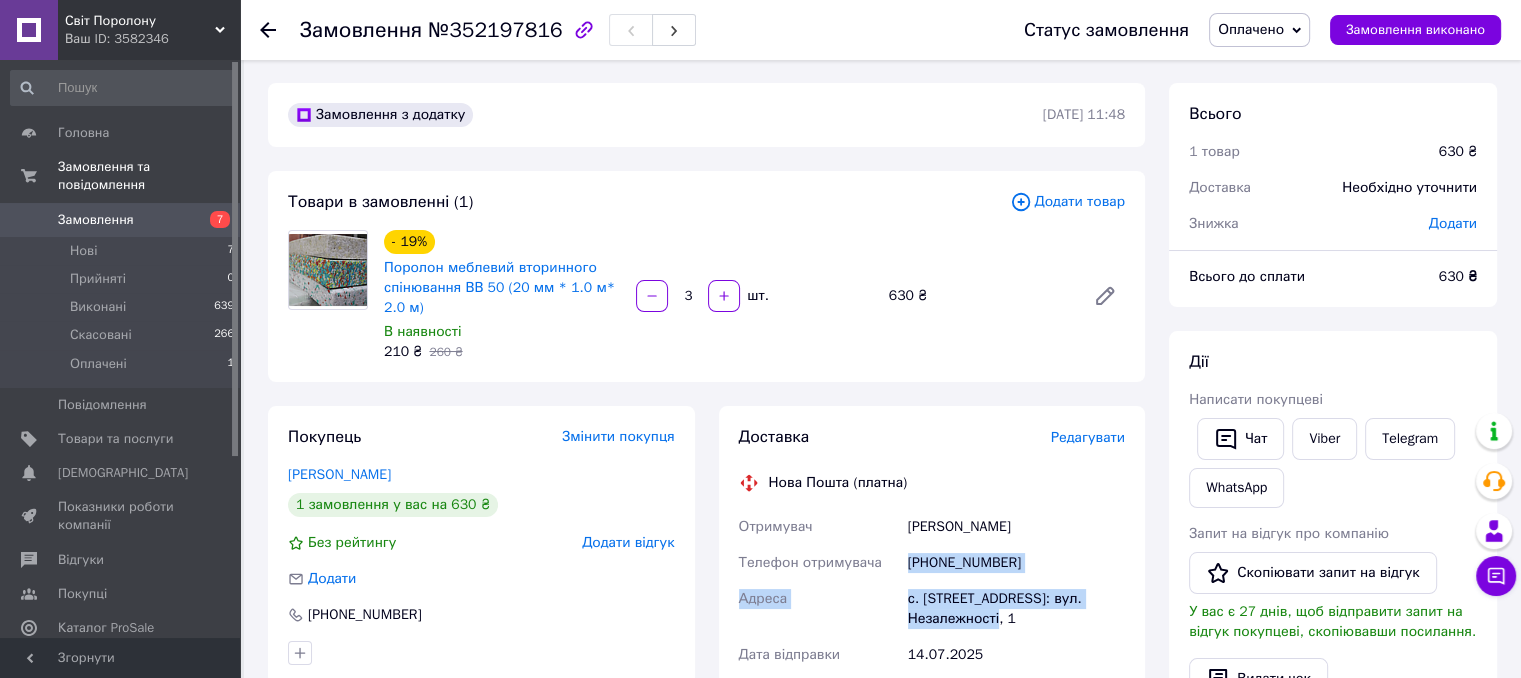 scroll, scrollTop: 0, scrollLeft: 0, axis: both 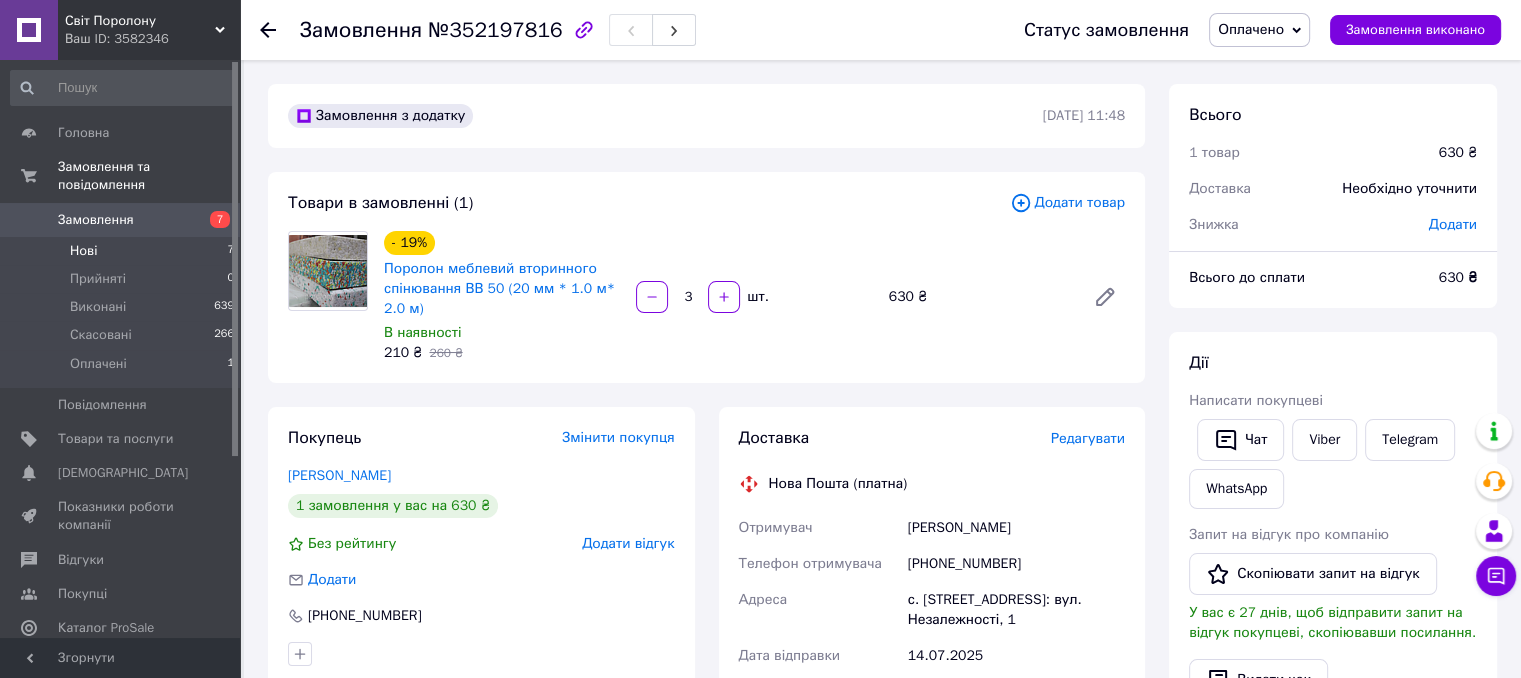 click on "Нові 7" at bounding box center [123, 251] 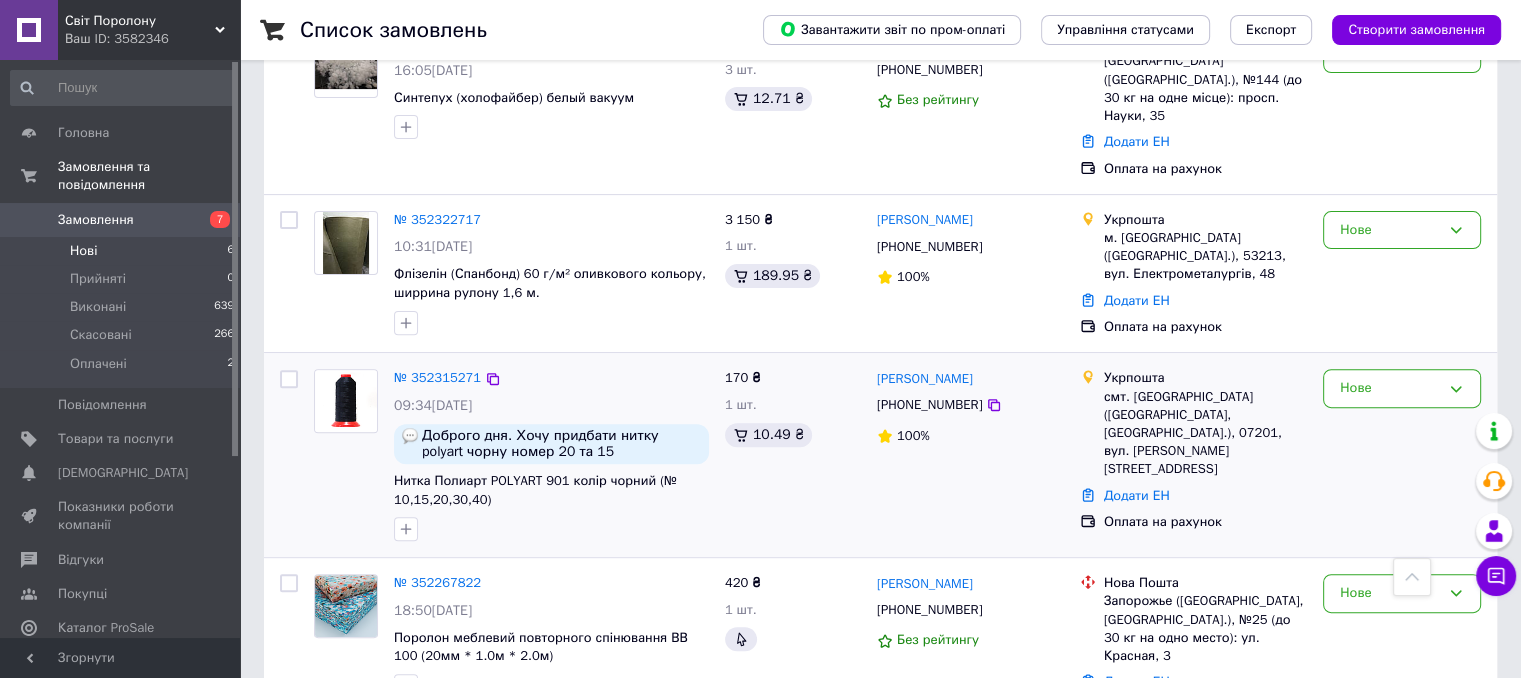 scroll, scrollTop: 639, scrollLeft: 0, axis: vertical 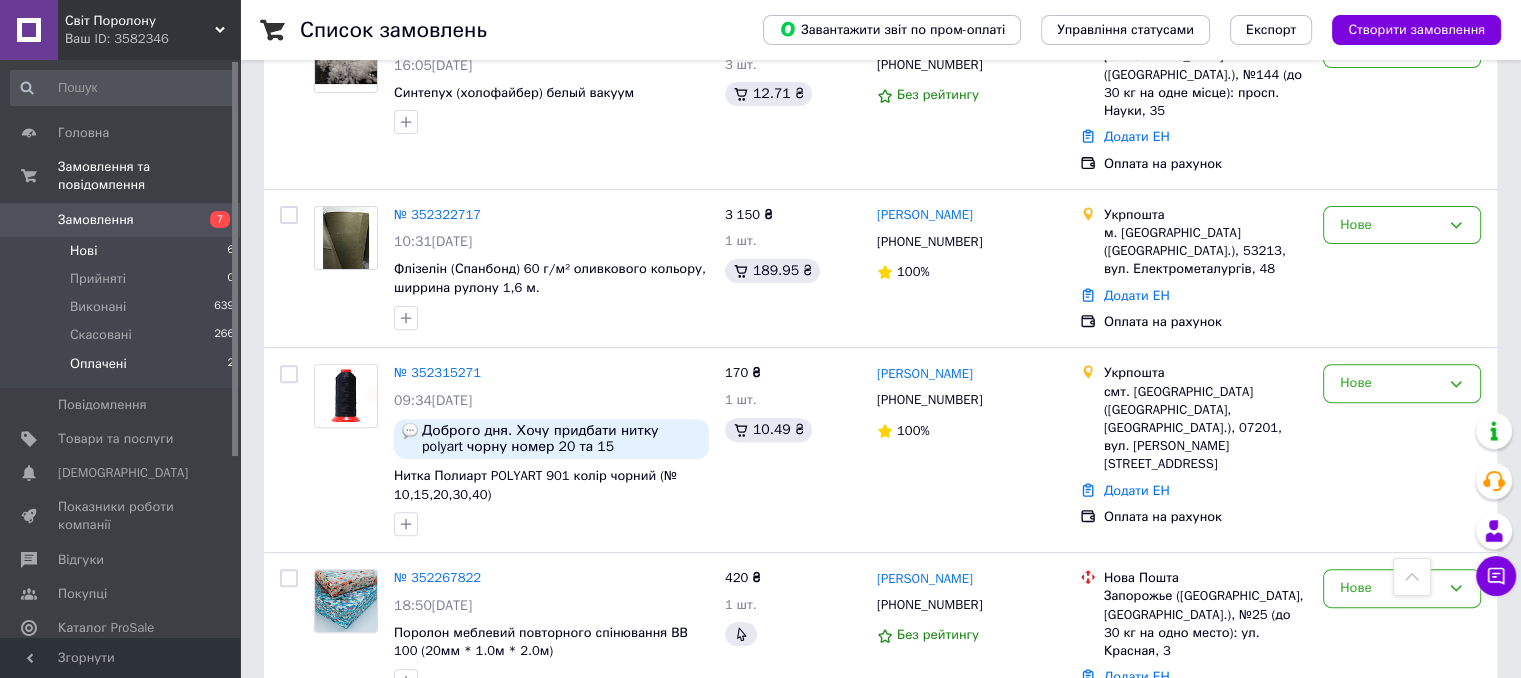 click on "Оплачені" at bounding box center (98, 364) 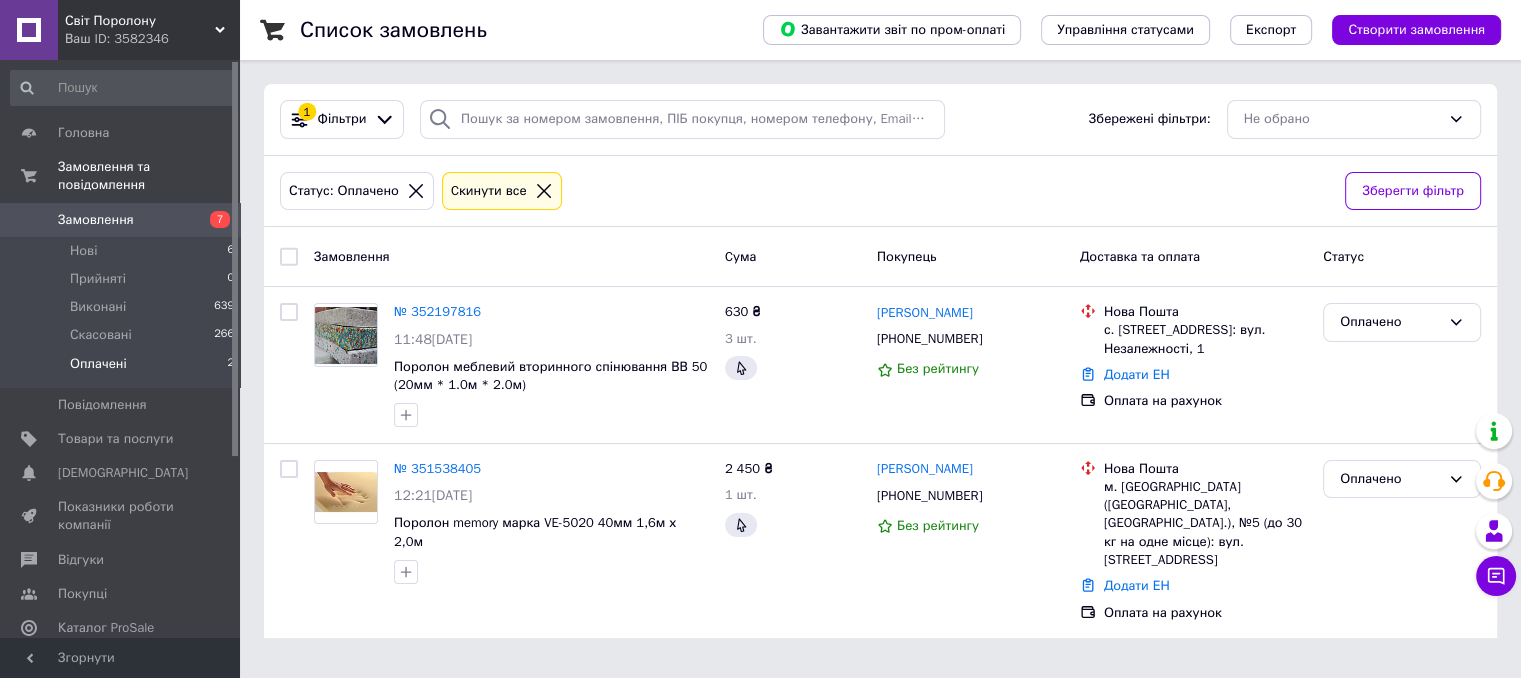 scroll, scrollTop: 0, scrollLeft: 0, axis: both 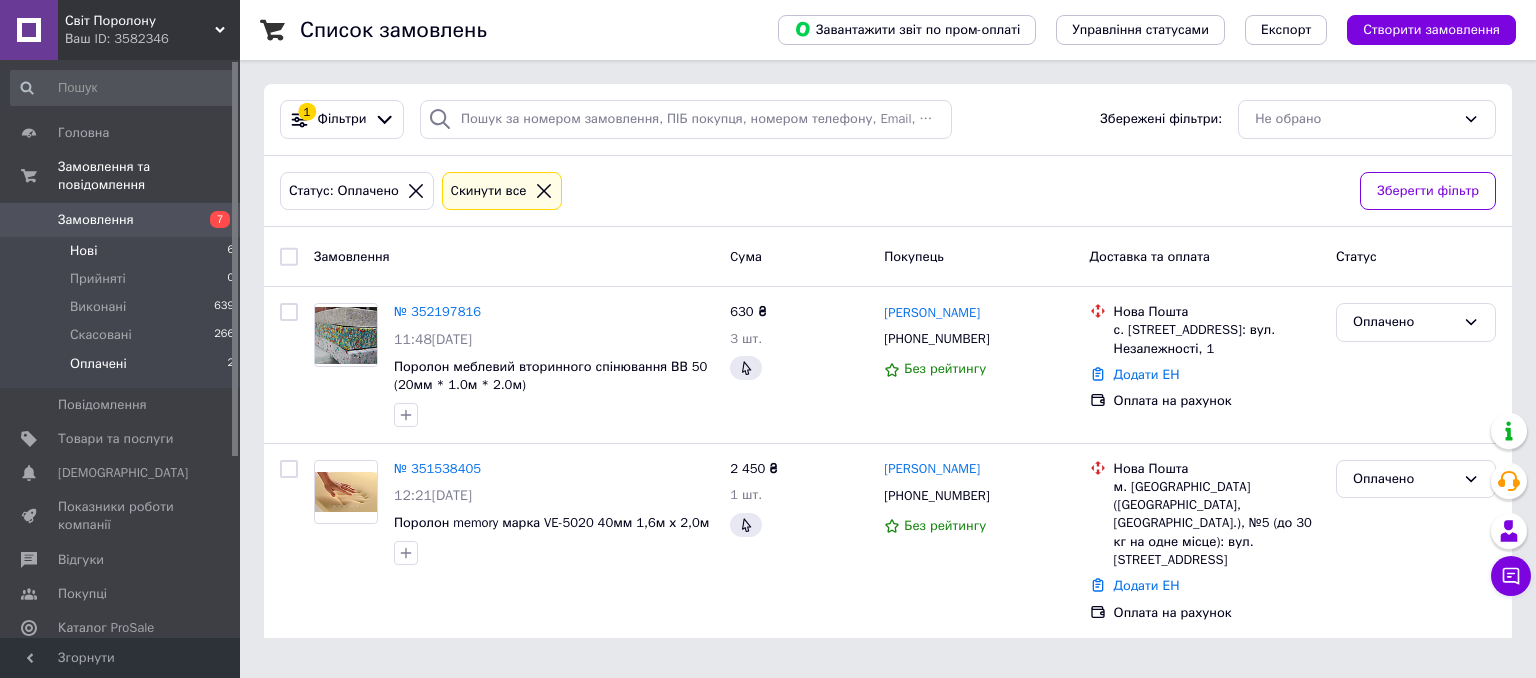 click on "Нові 6" at bounding box center (123, 251) 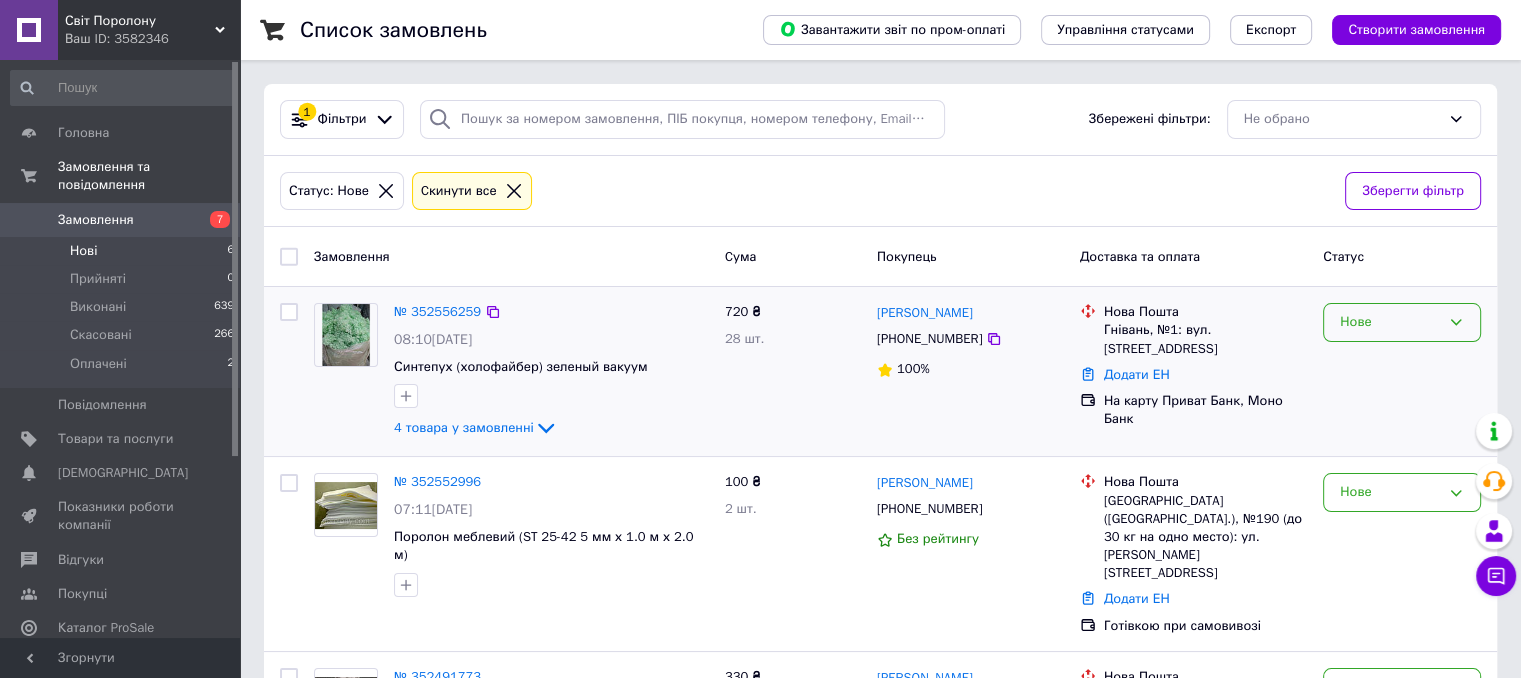 click on "Нове" at bounding box center (1390, 322) 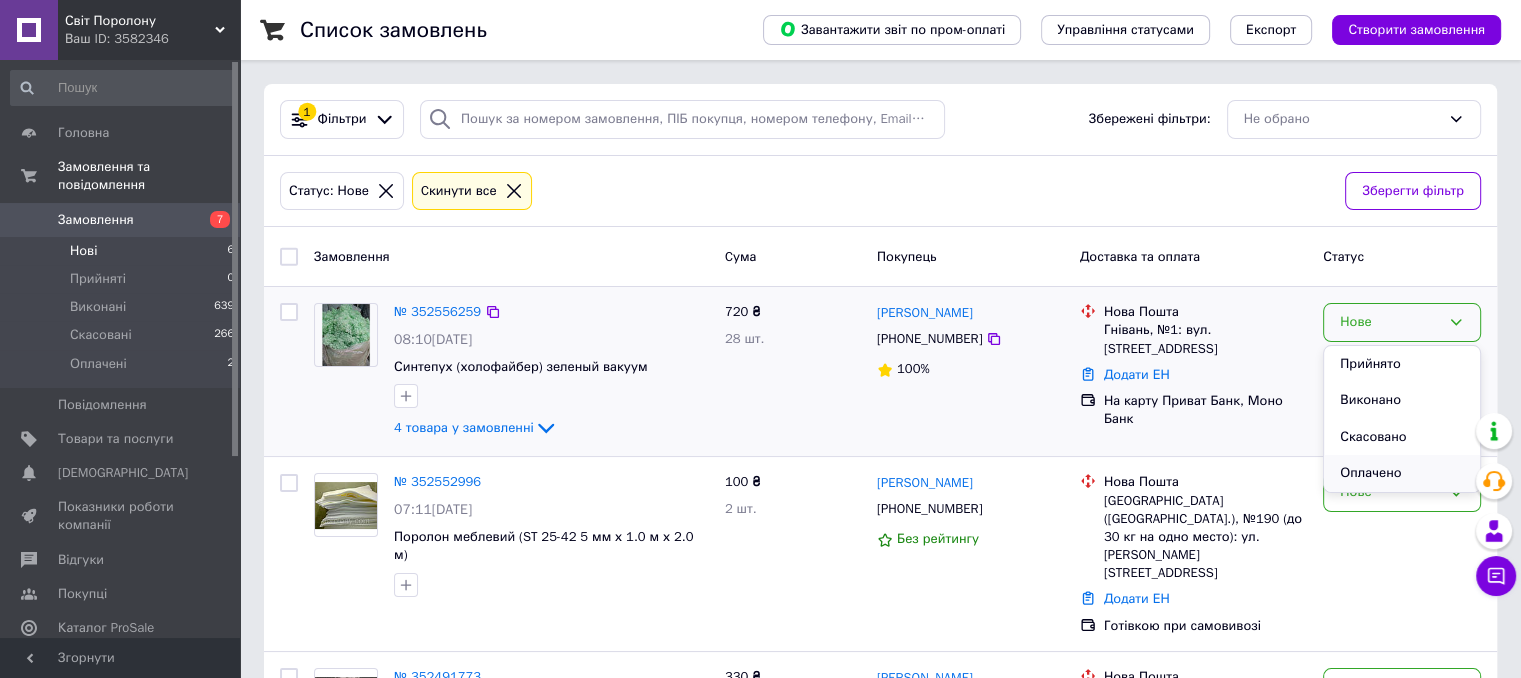 click on "Оплачено" at bounding box center (1402, 473) 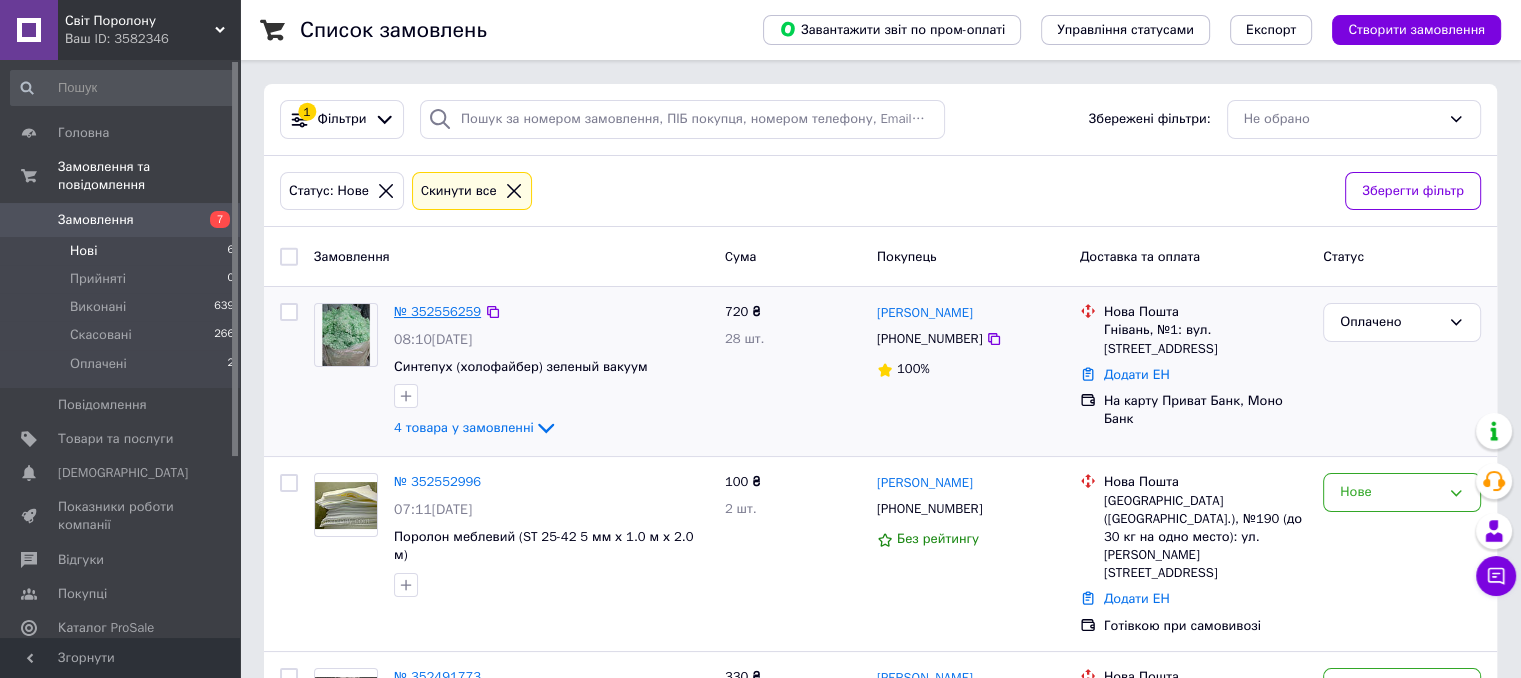 click on "№ 352556259" at bounding box center (437, 311) 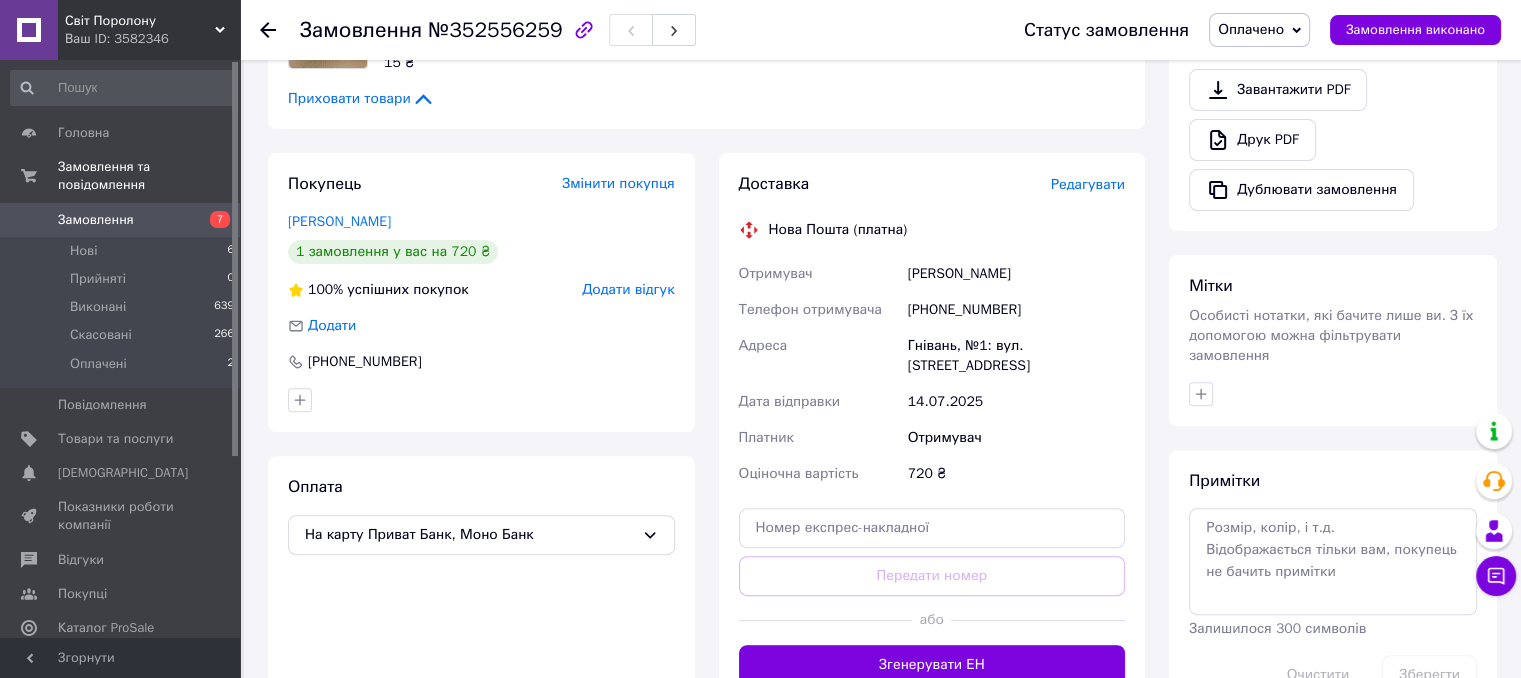 scroll, scrollTop: 600, scrollLeft: 0, axis: vertical 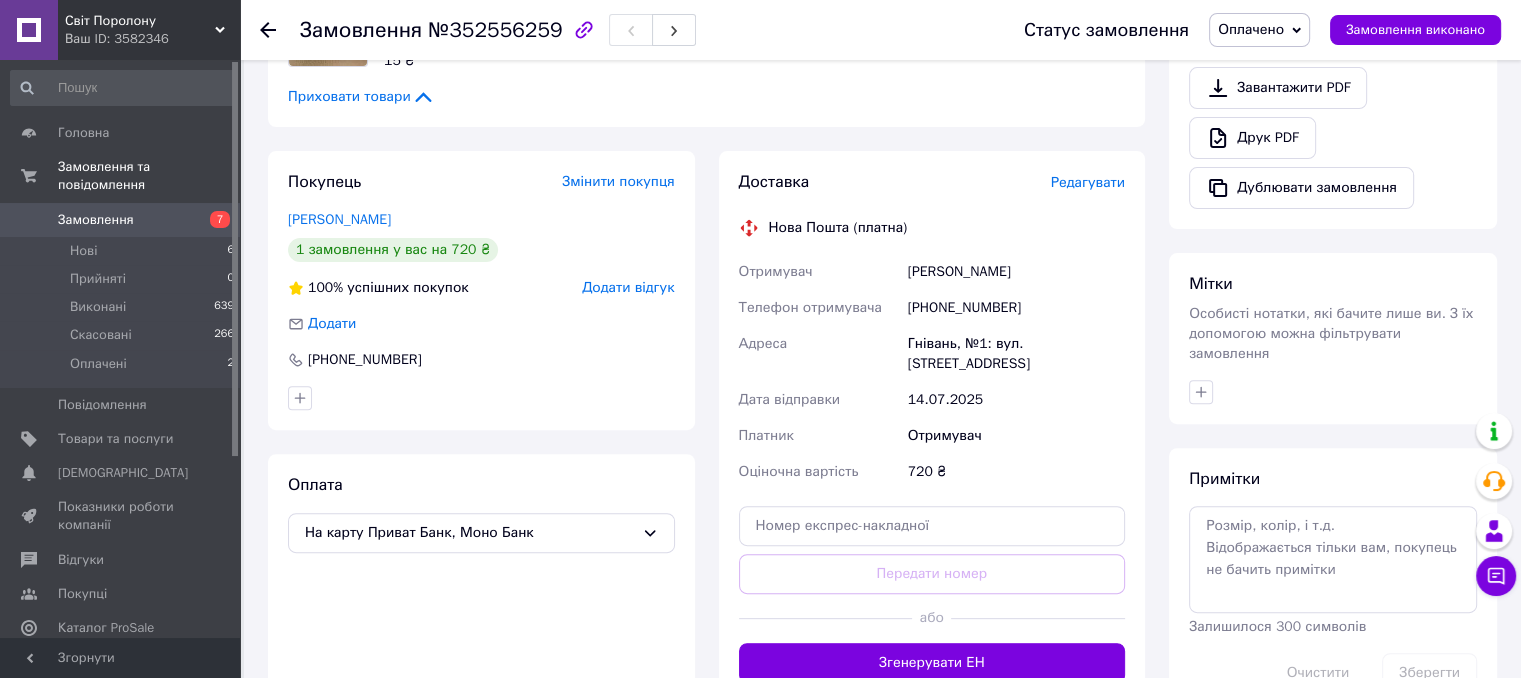drag, startPoint x: 909, startPoint y: 276, endPoint x: 1053, endPoint y: 269, distance: 144.17004 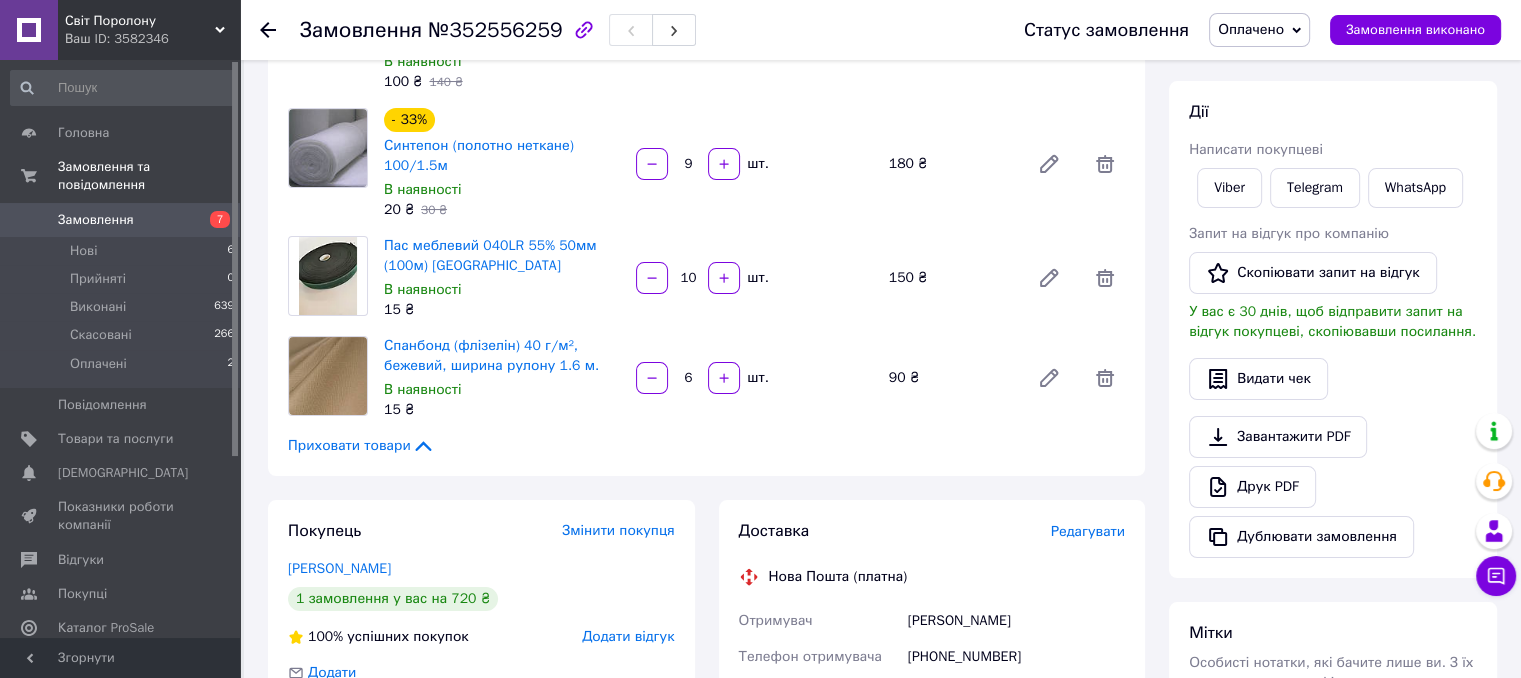 scroll, scrollTop: 100, scrollLeft: 0, axis: vertical 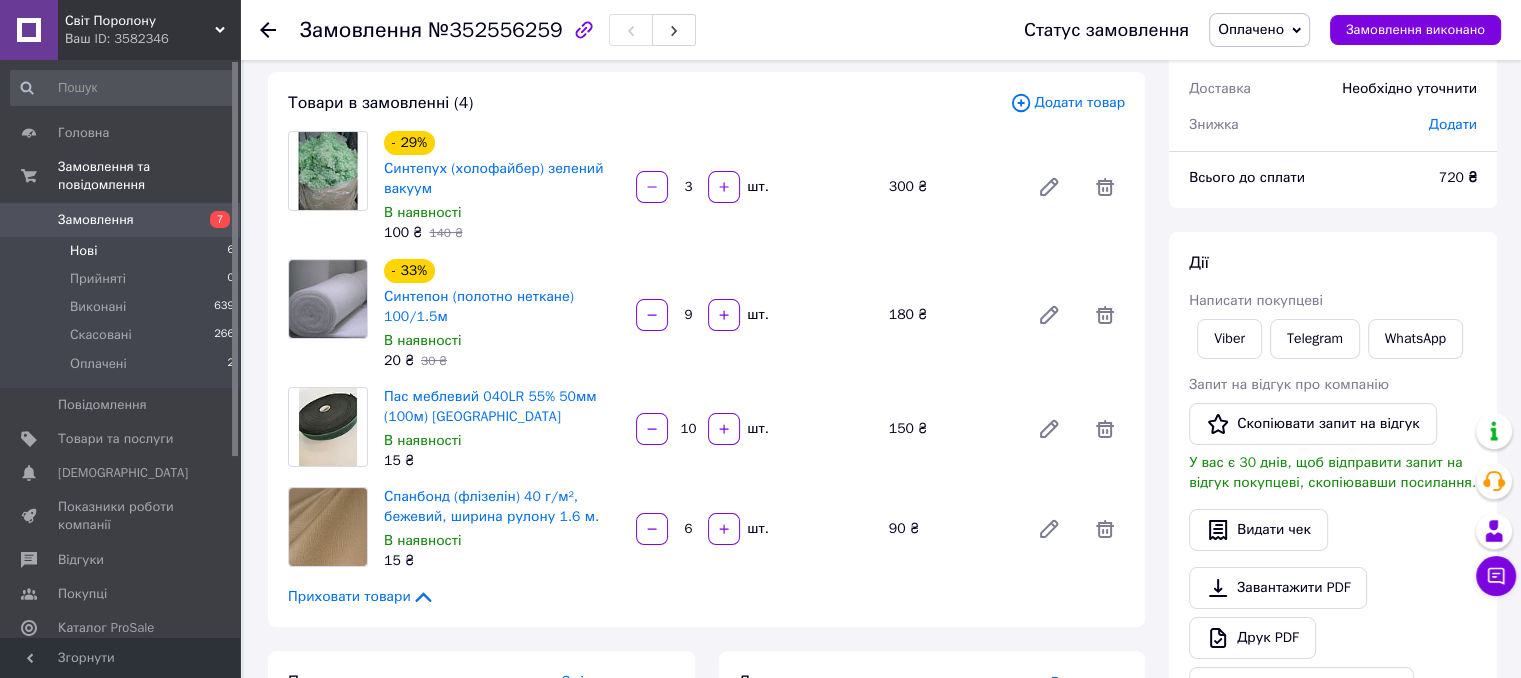 click on "Нові 6" at bounding box center [123, 251] 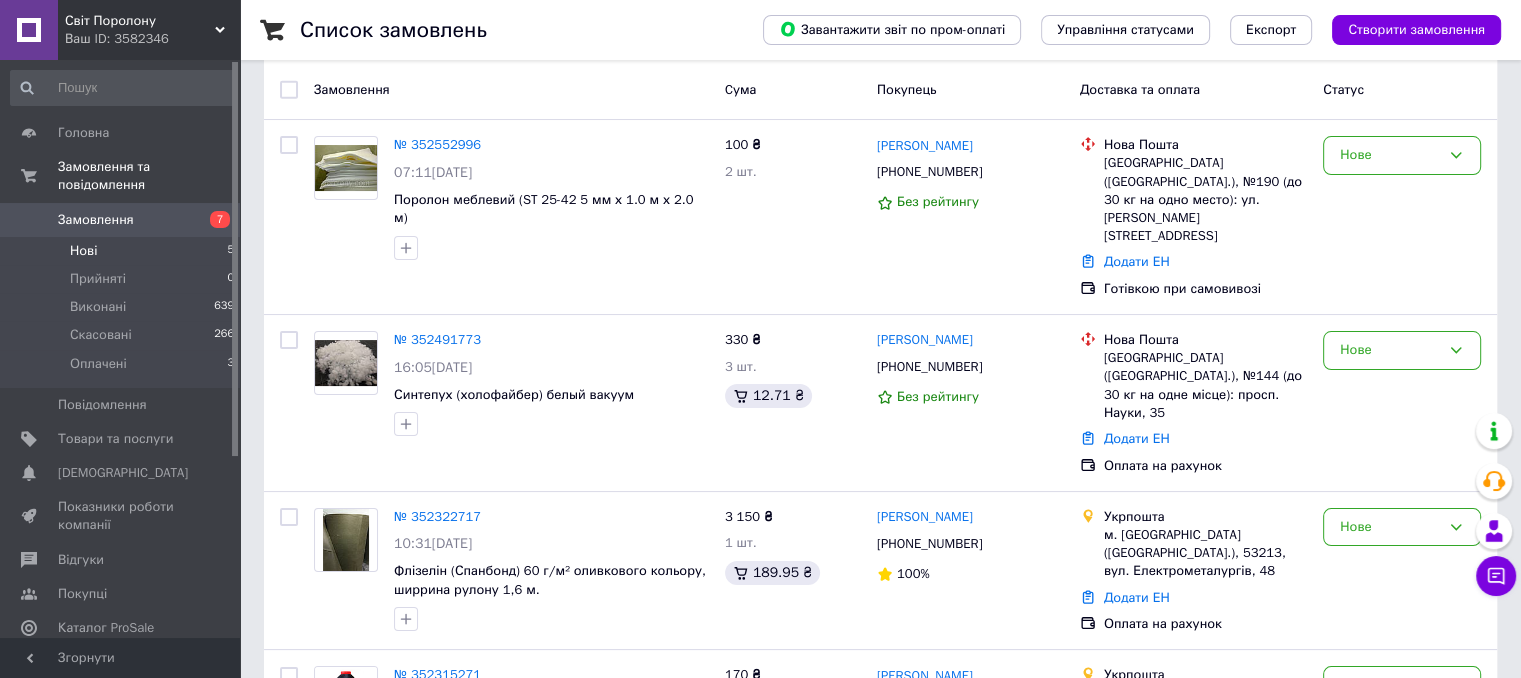 scroll, scrollTop: 200, scrollLeft: 0, axis: vertical 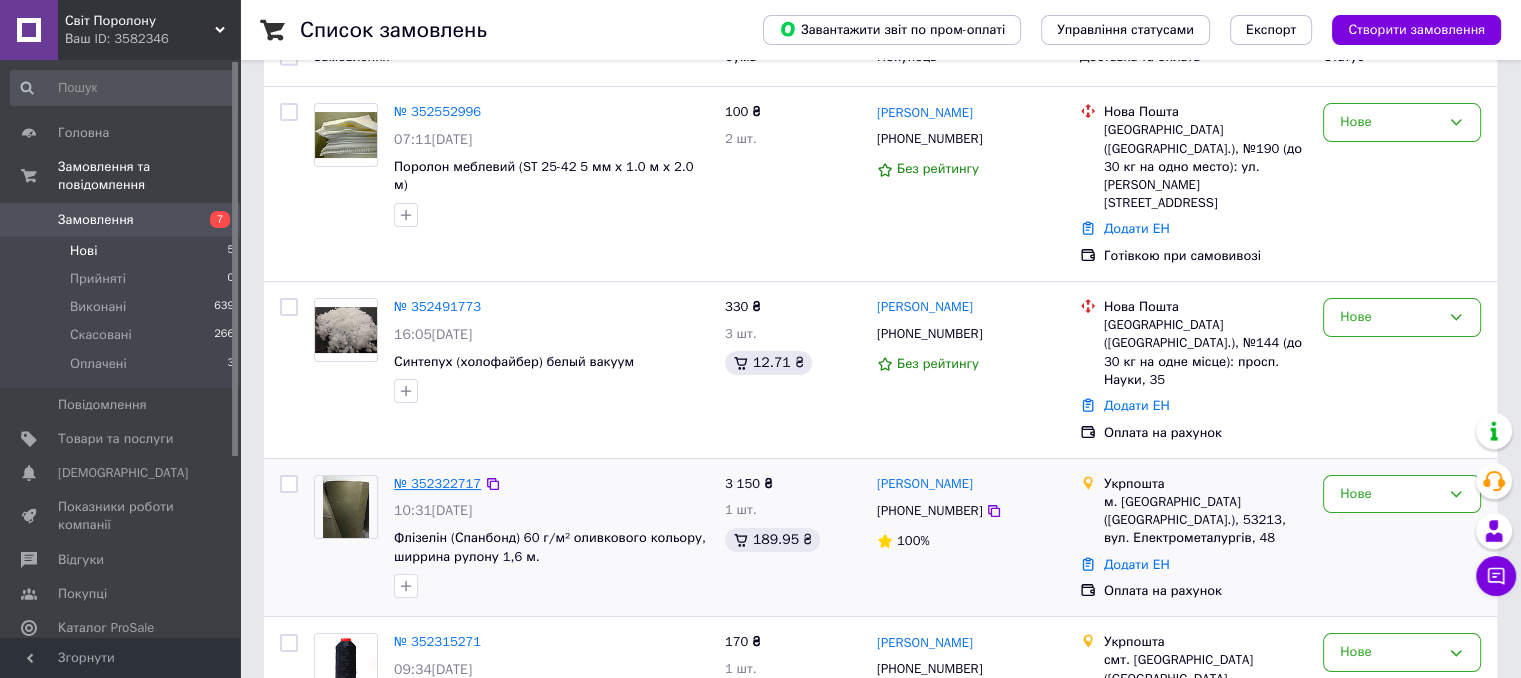 click on "№ 352322717" at bounding box center (437, 483) 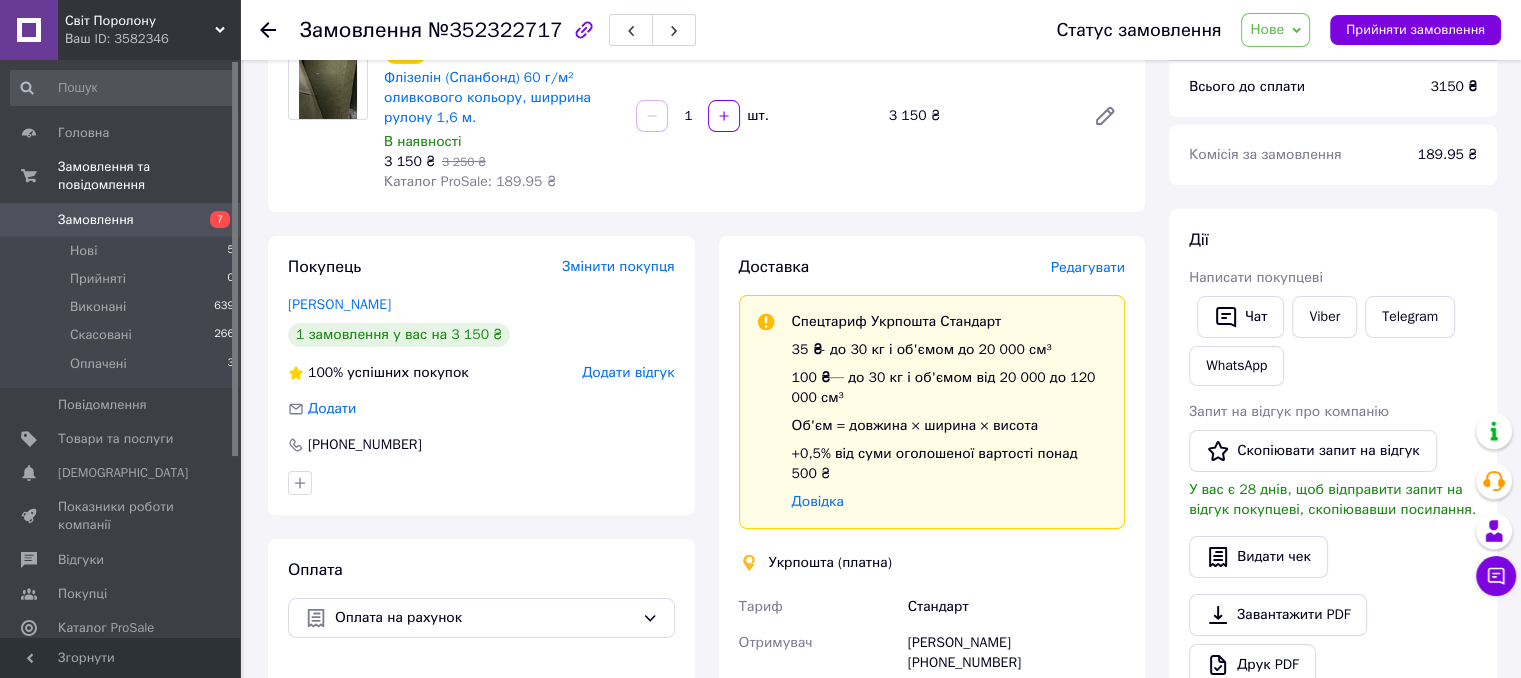 scroll, scrollTop: 200, scrollLeft: 0, axis: vertical 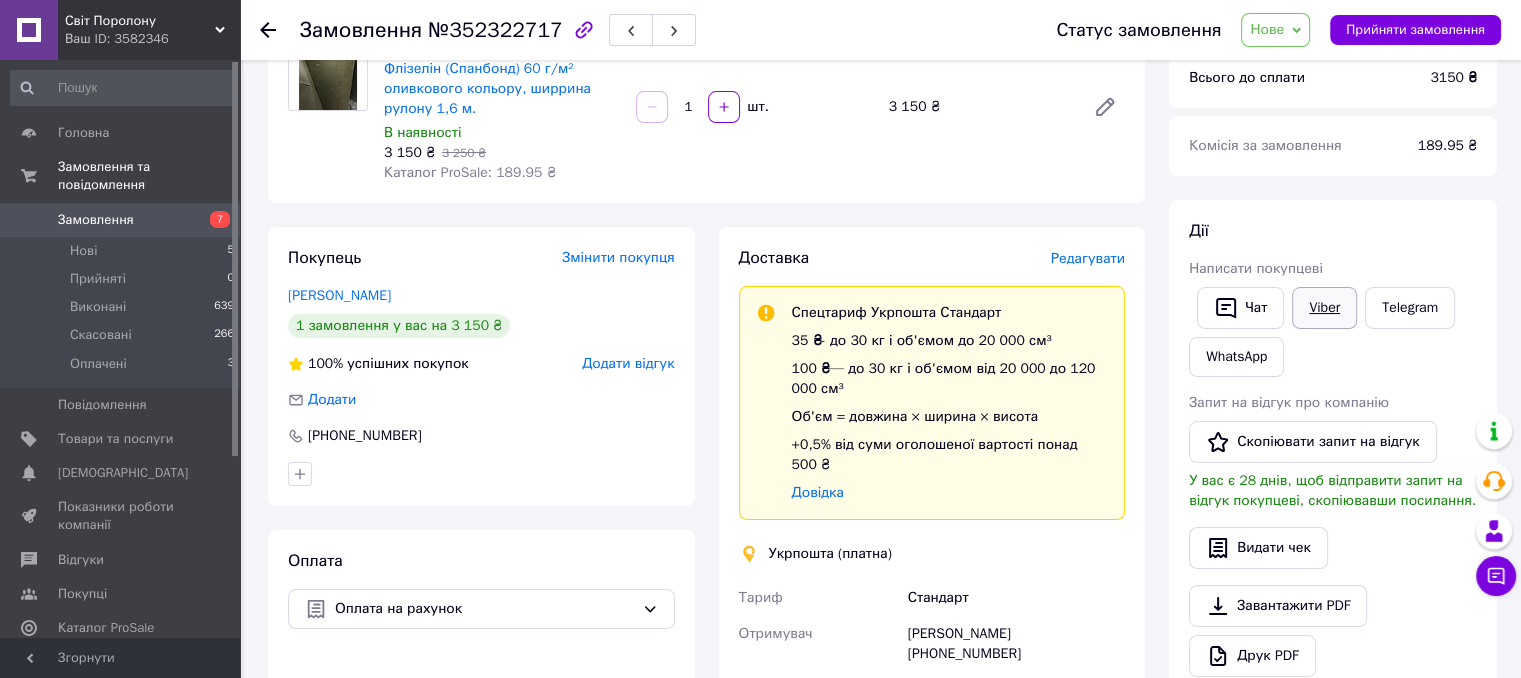 click on "Viber" at bounding box center (1324, 308) 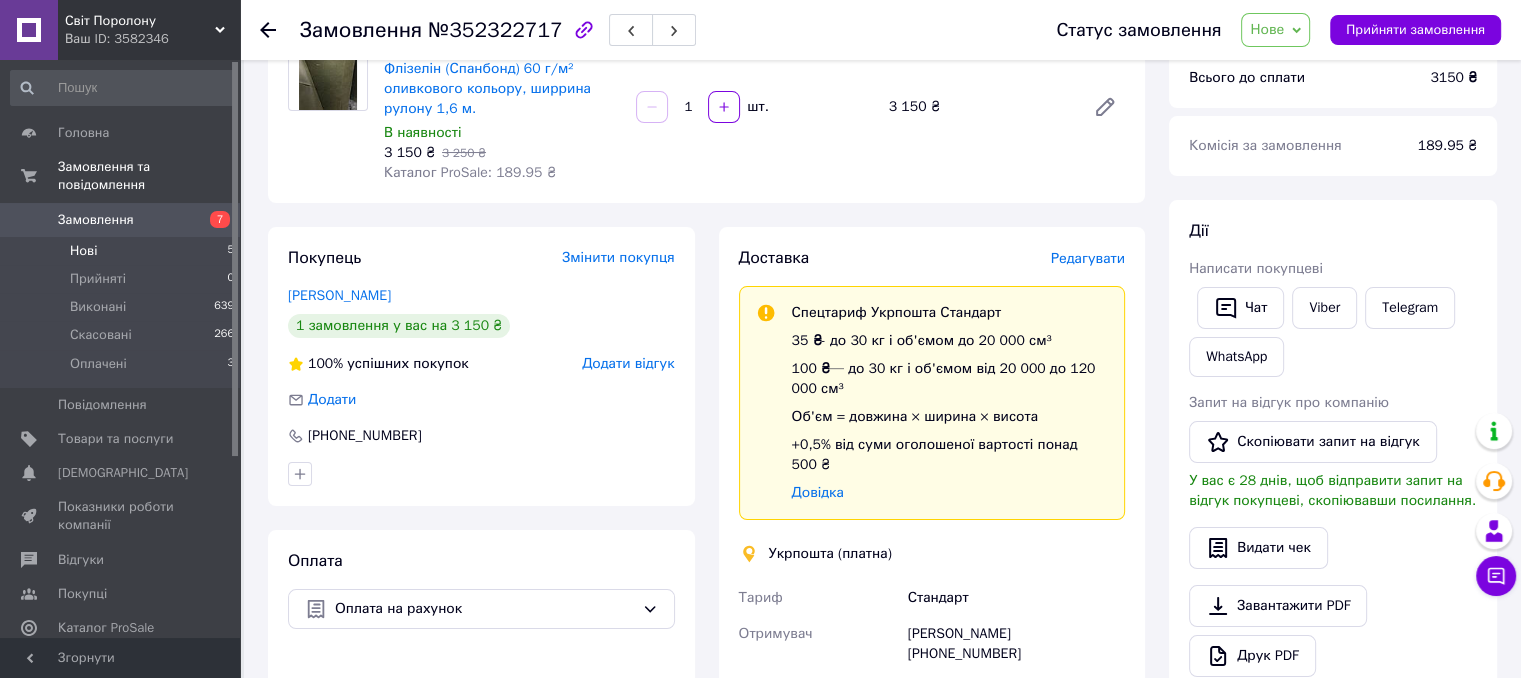 click on "Нові 5" at bounding box center (123, 251) 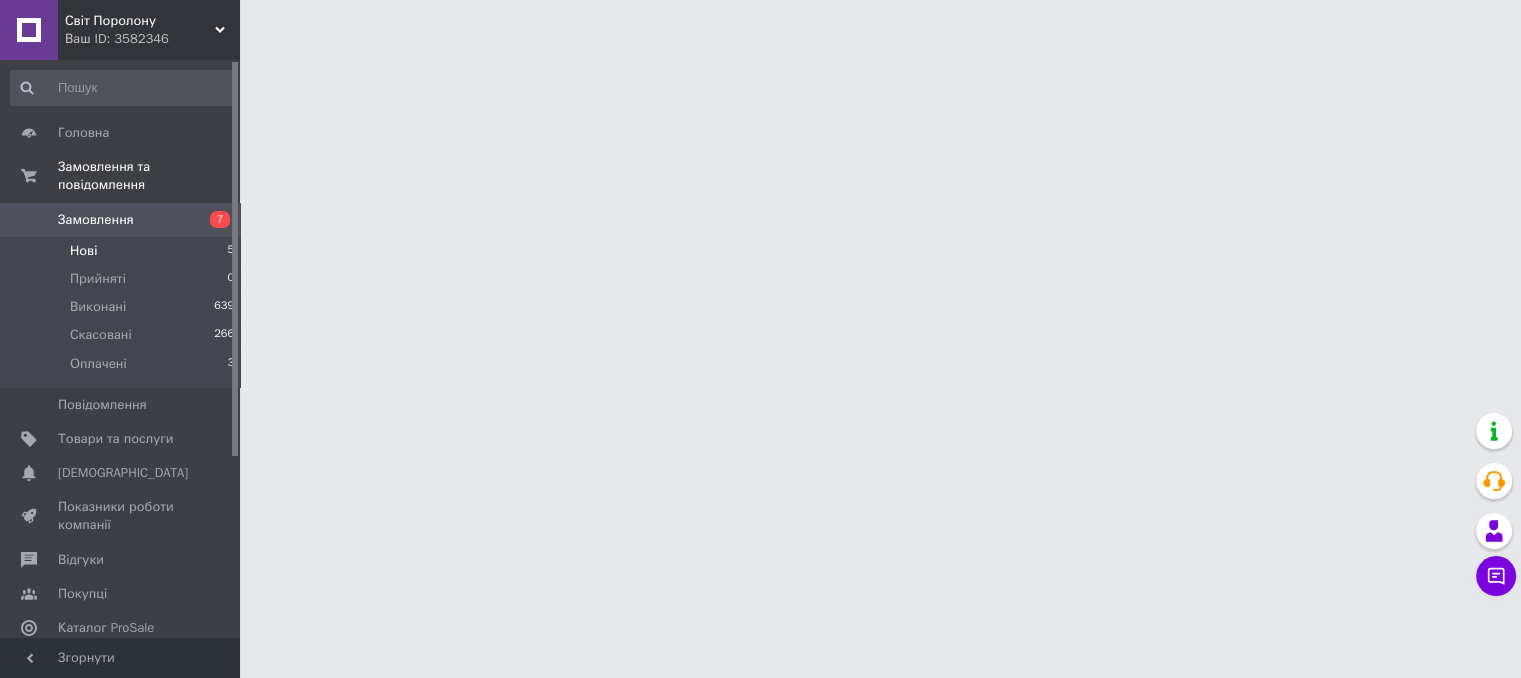 scroll, scrollTop: 0, scrollLeft: 0, axis: both 